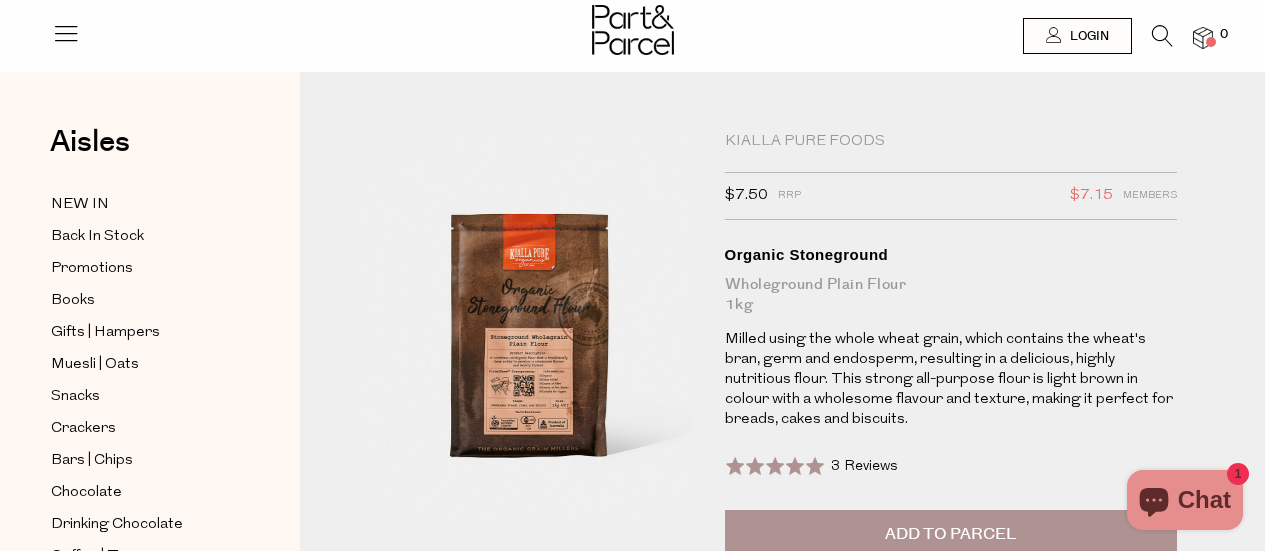 scroll, scrollTop: 0, scrollLeft: 0, axis: both 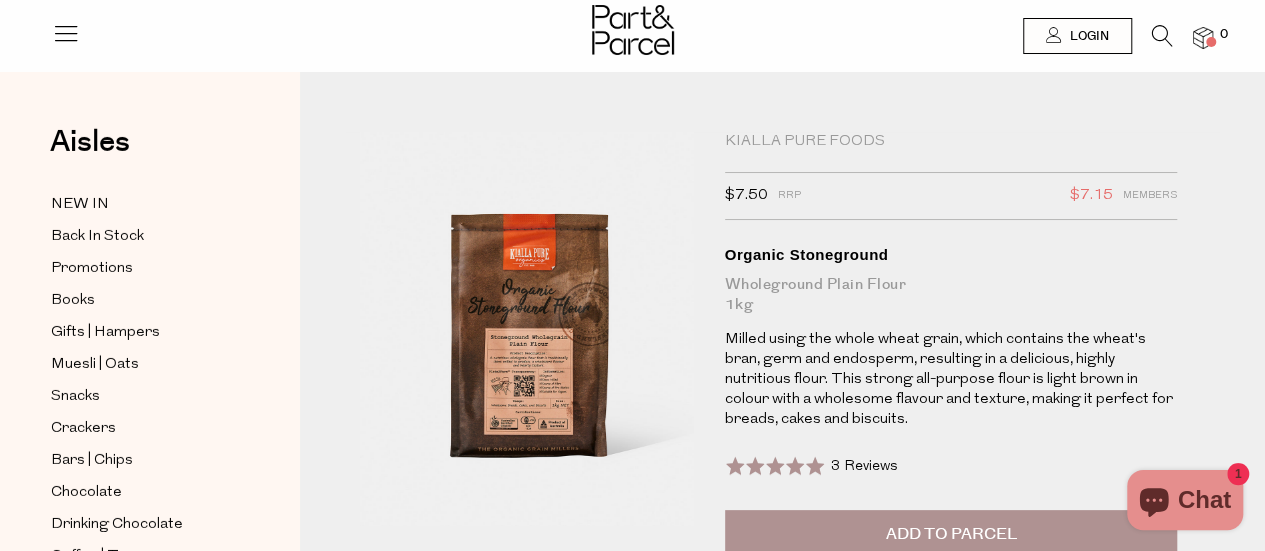 click on "Add to Parcel" at bounding box center (951, 535) 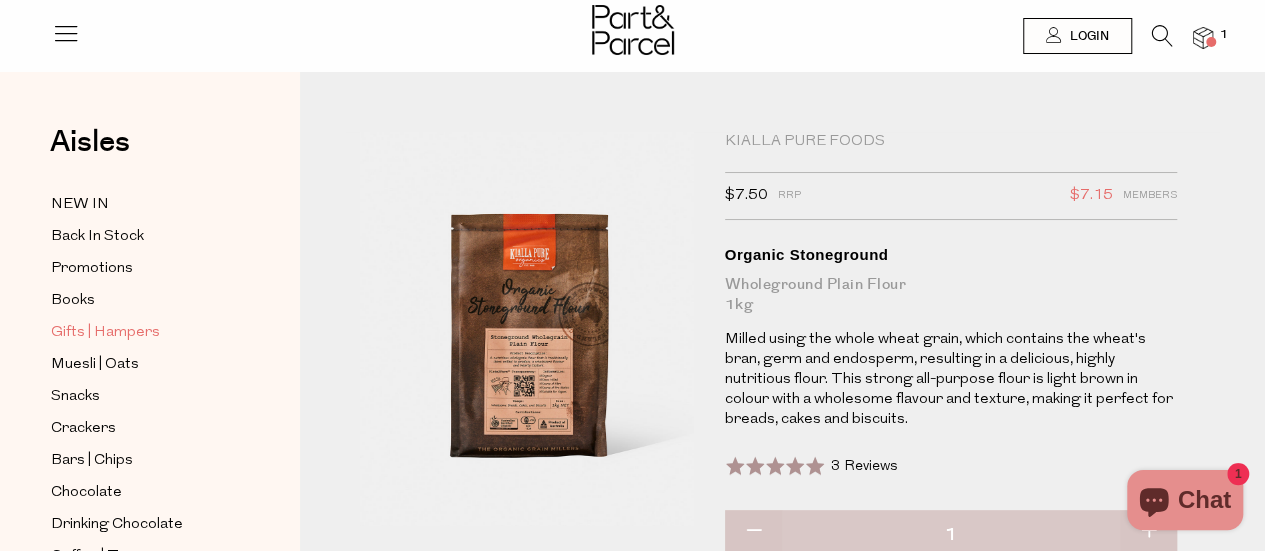 scroll, scrollTop: 100, scrollLeft: 0, axis: vertical 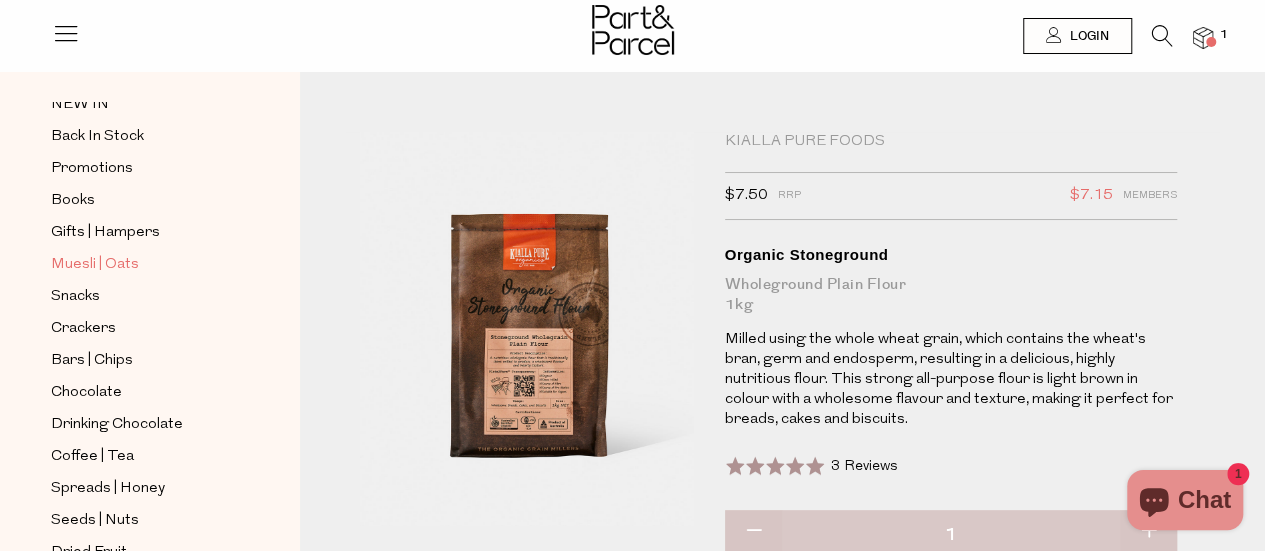 click on "Muesli | Oats" at bounding box center [95, 265] 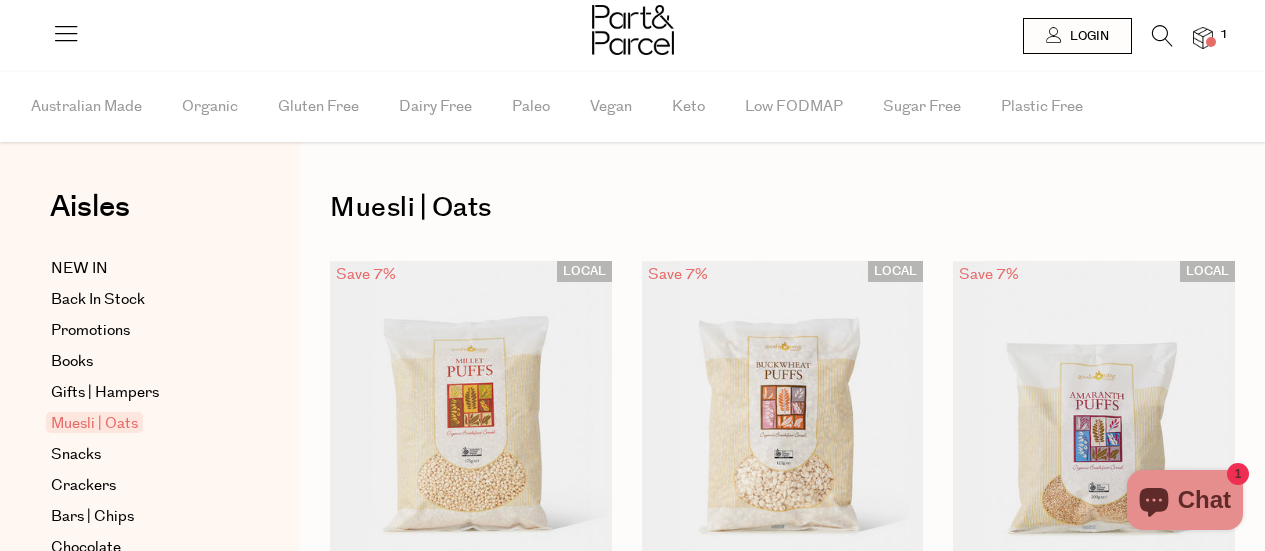 scroll, scrollTop: 0, scrollLeft: 0, axis: both 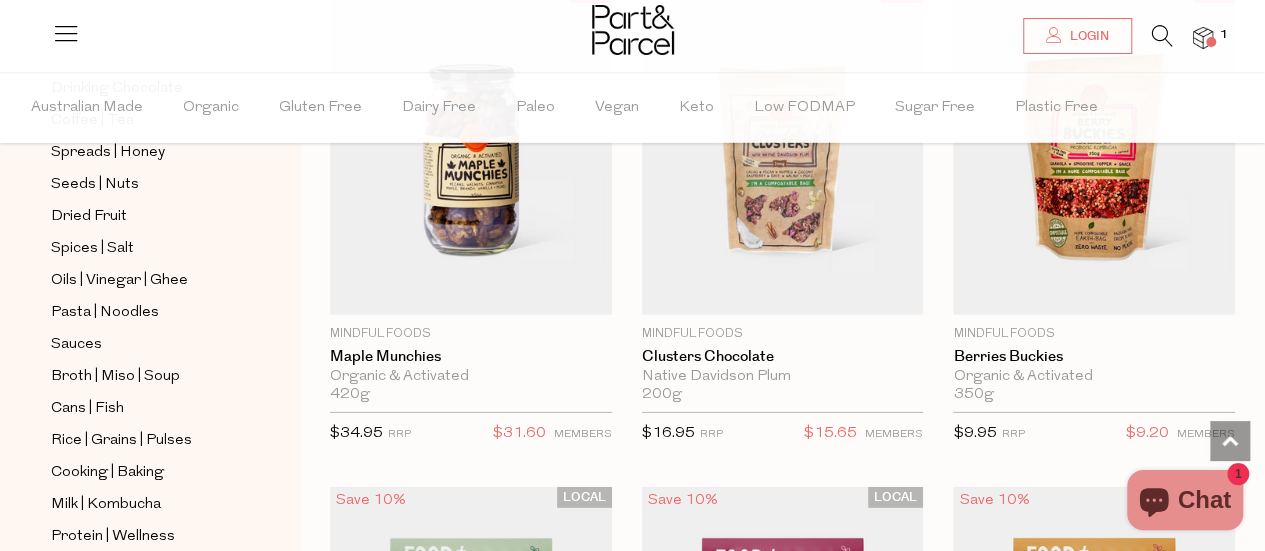click at bounding box center [1162, 36] 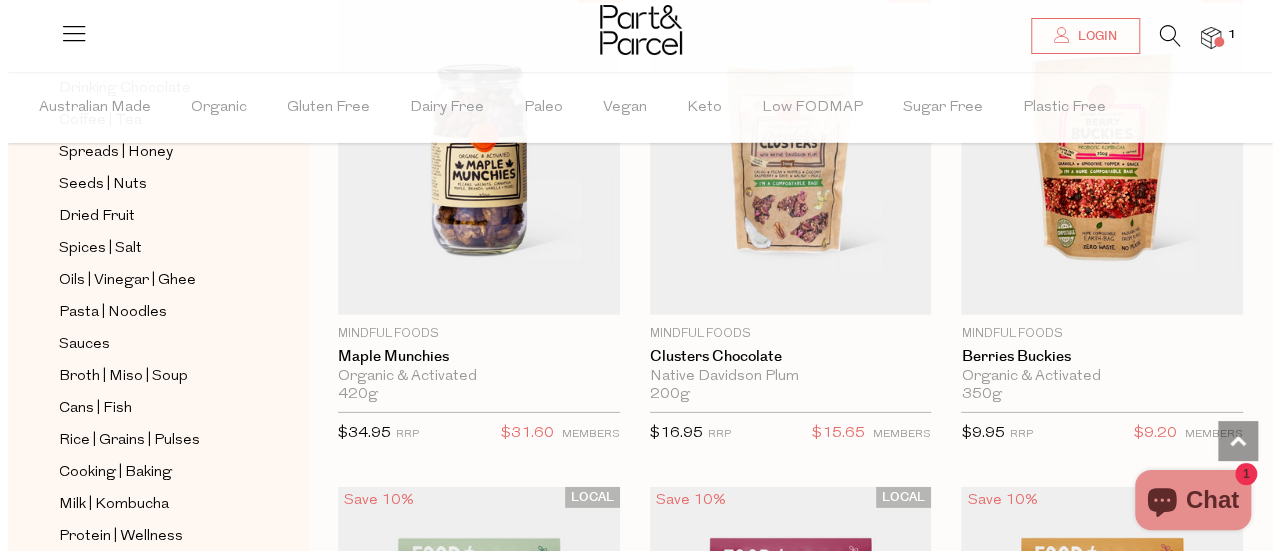 scroll, scrollTop: 2830, scrollLeft: 0, axis: vertical 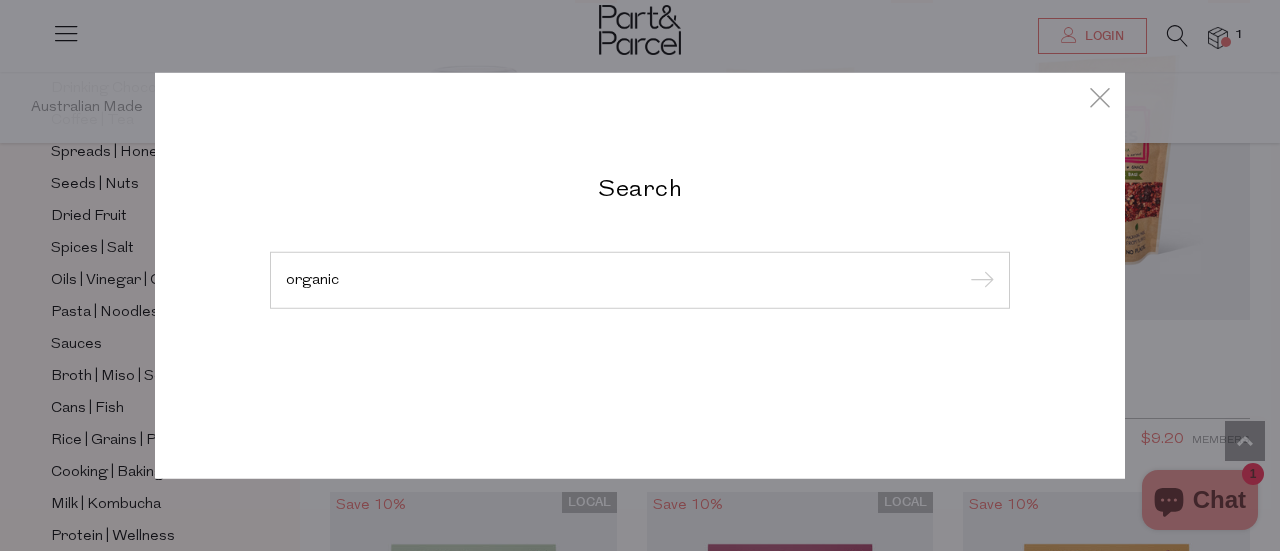 type on "organic" 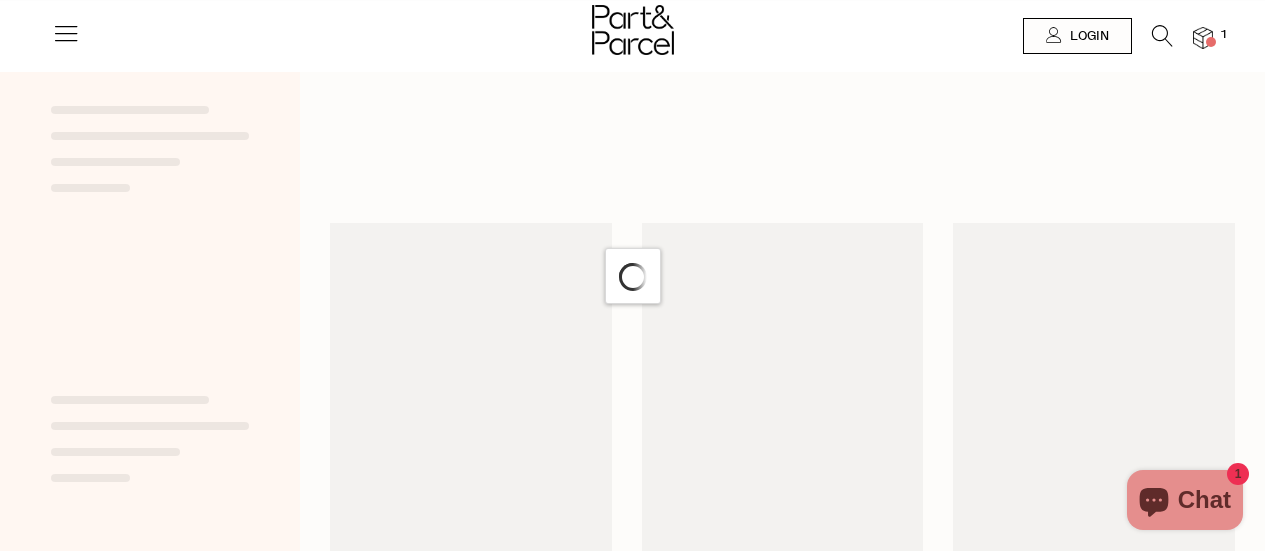 scroll, scrollTop: 0, scrollLeft: 0, axis: both 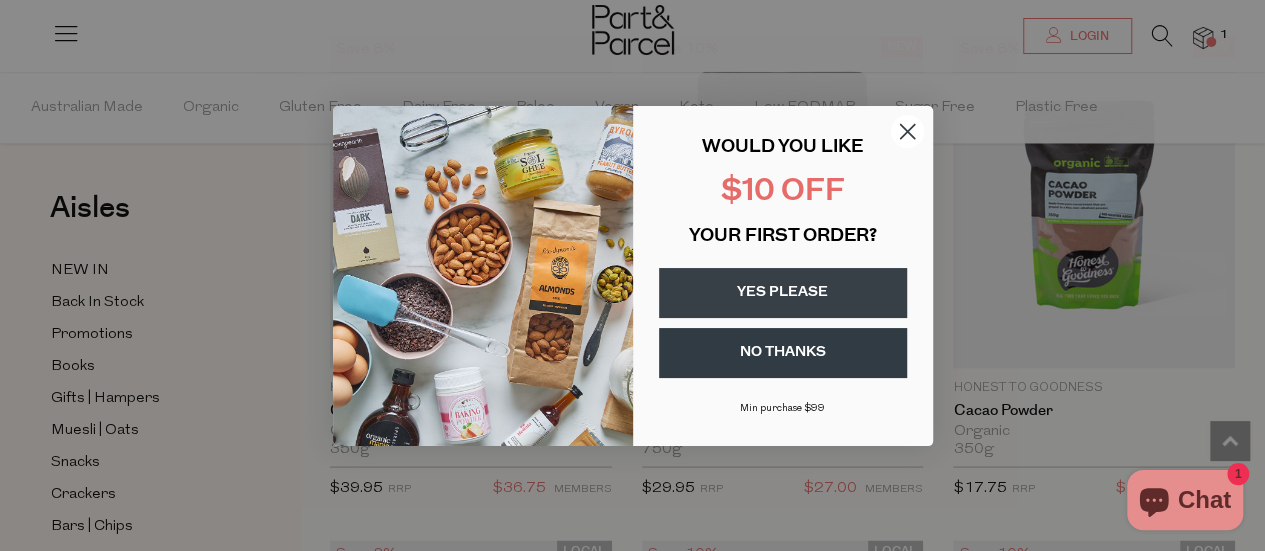 click on "YES PLEASE" at bounding box center [783, 293] 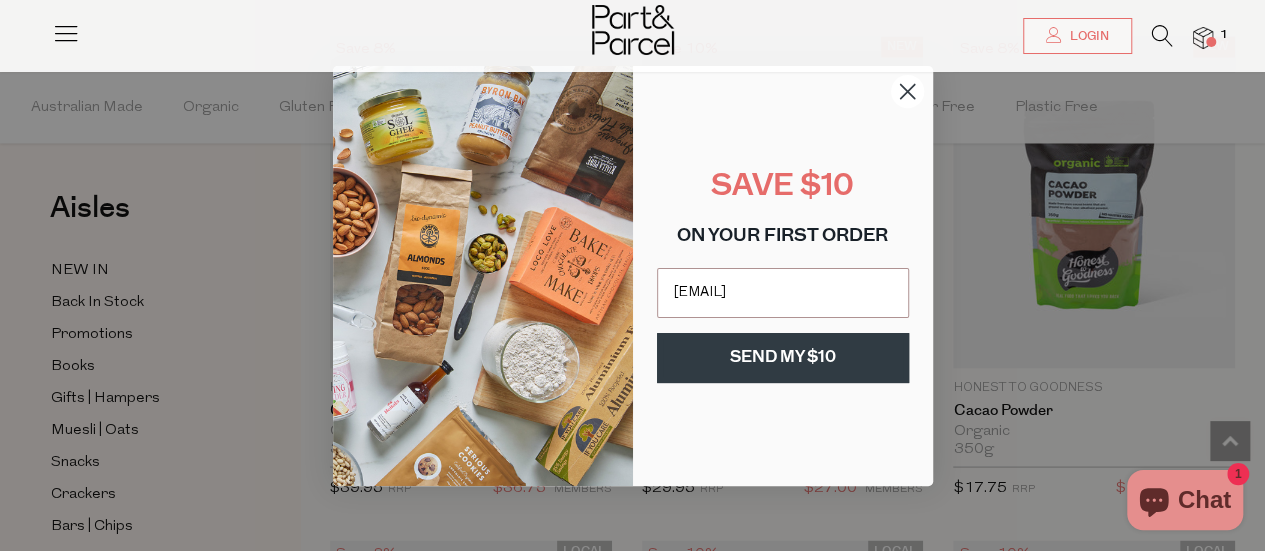 type on "yelobunni@gmail.com" 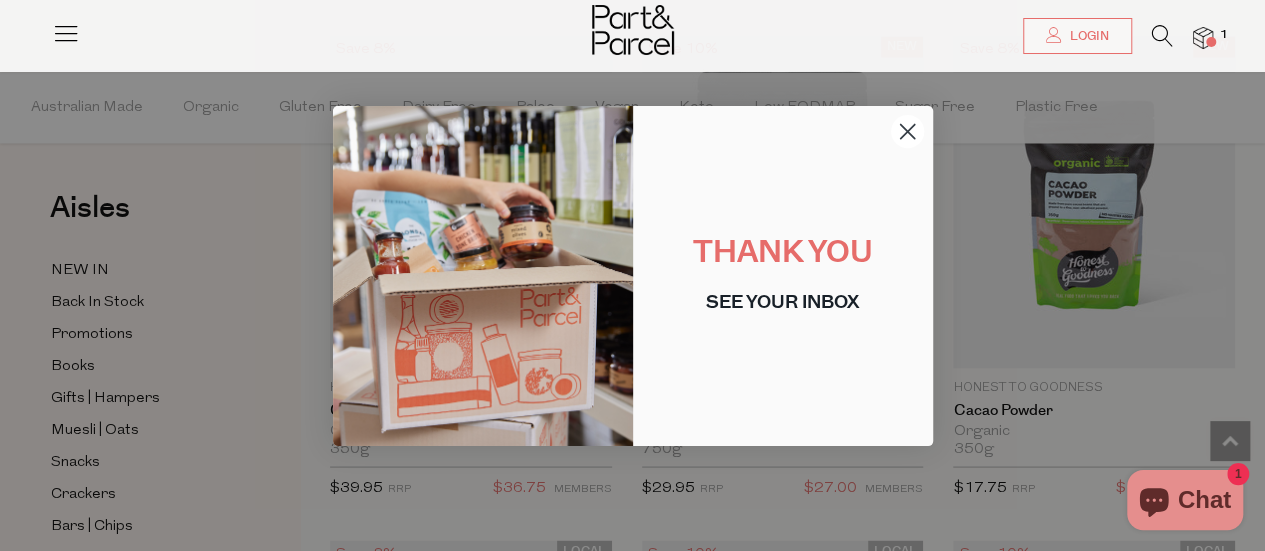 click 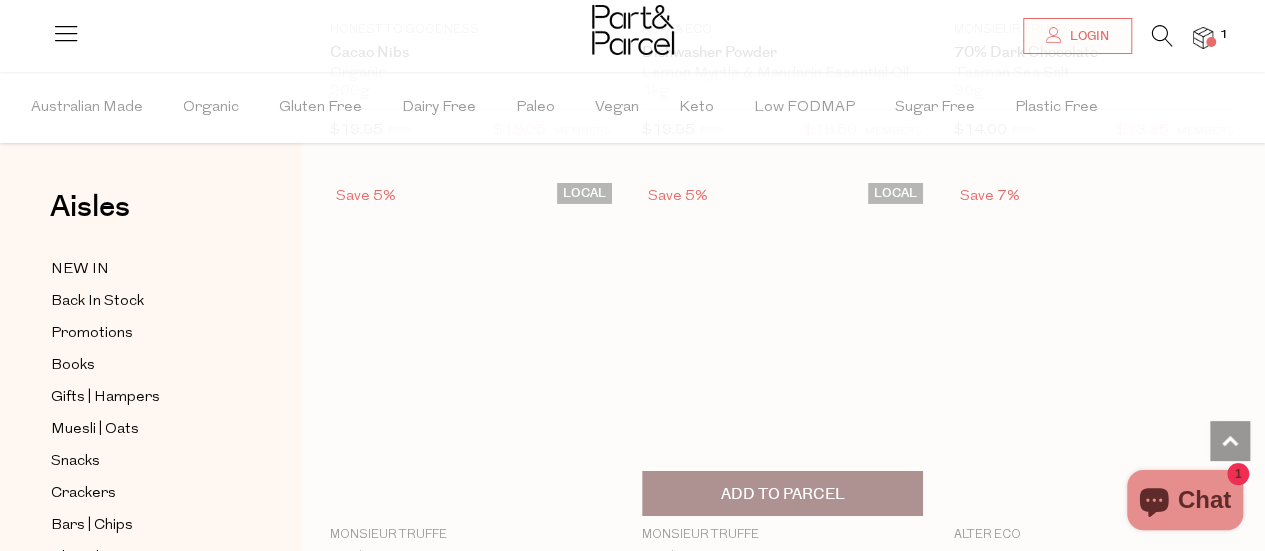 scroll, scrollTop: 7300, scrollLeft: 0, axis: vertical 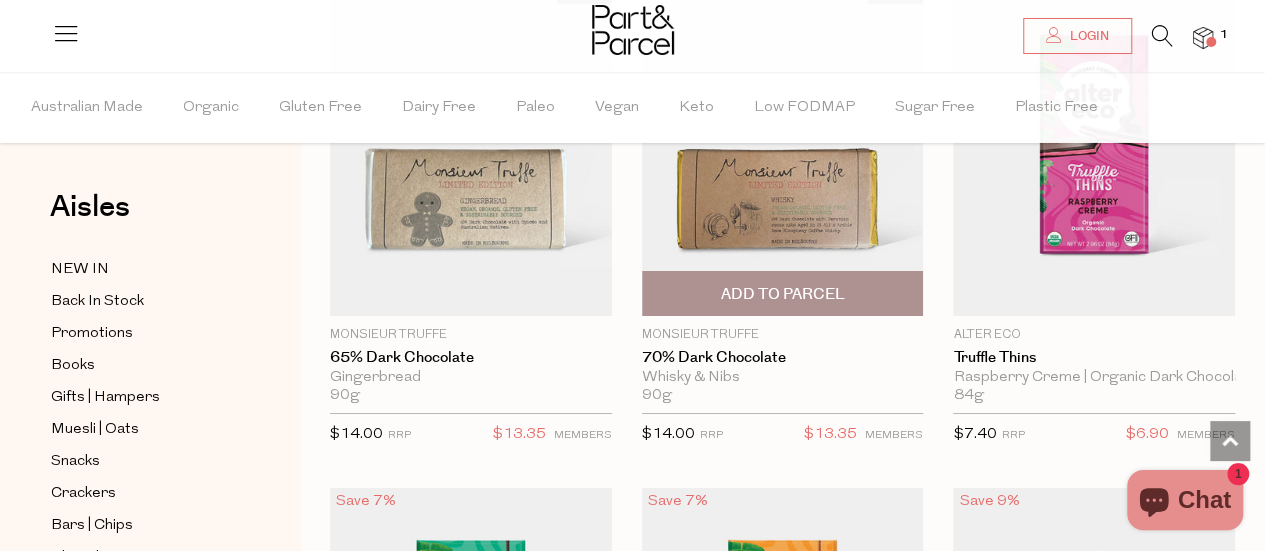 click on "Add To Parcel" at bounding box center [783, 293] 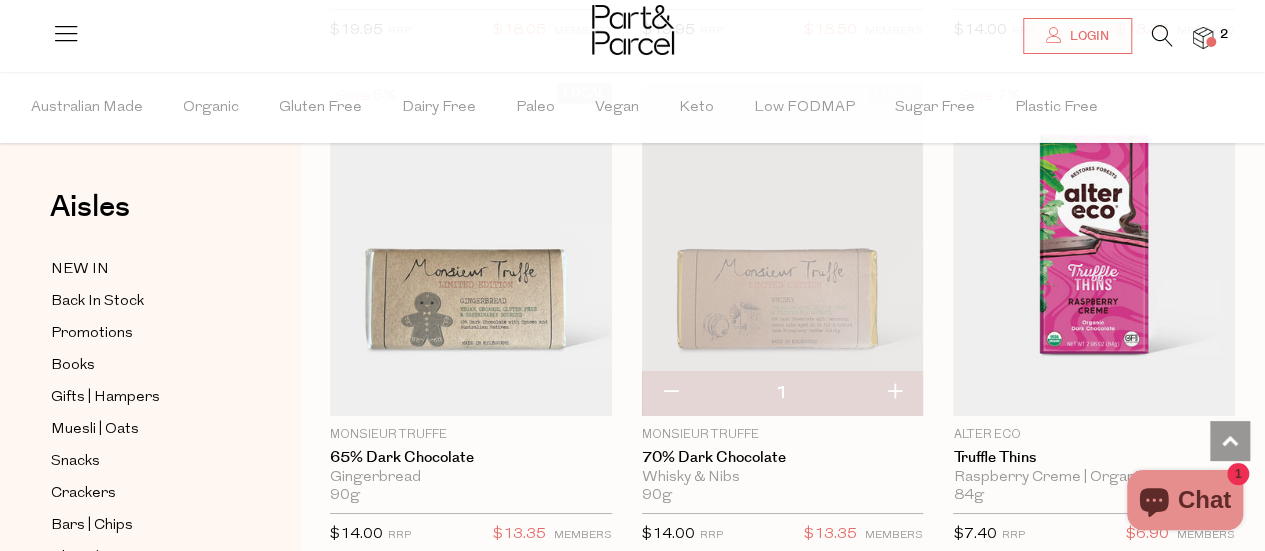scroll, scrollTop: 7500, scrollLeft: 0, axis: vertical 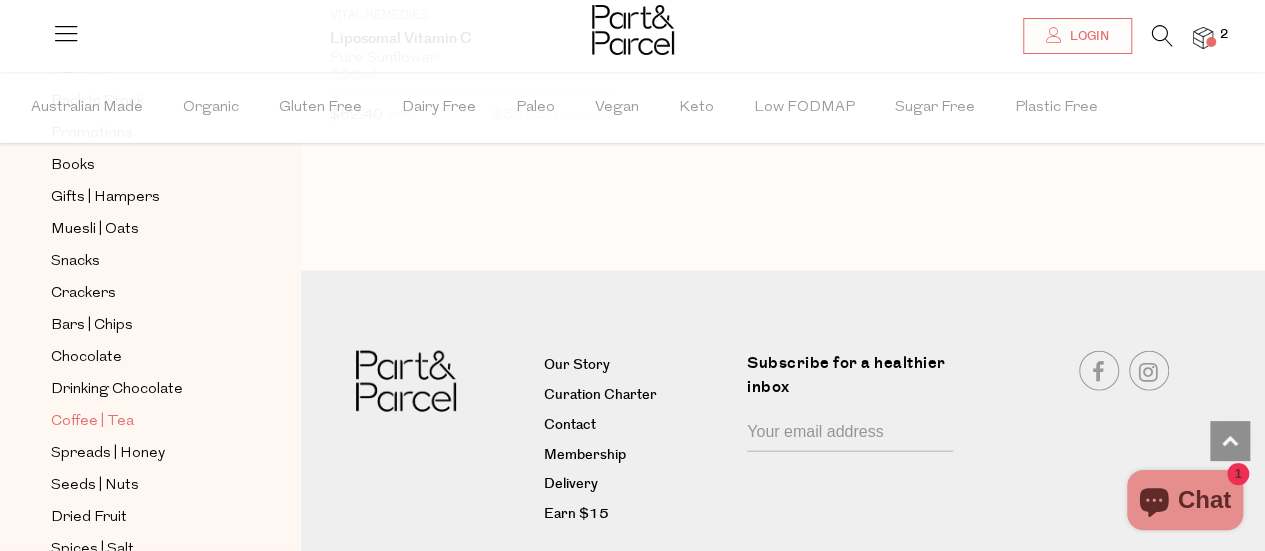 click on "Coffee | Tea" at bounding box center [142, 421] 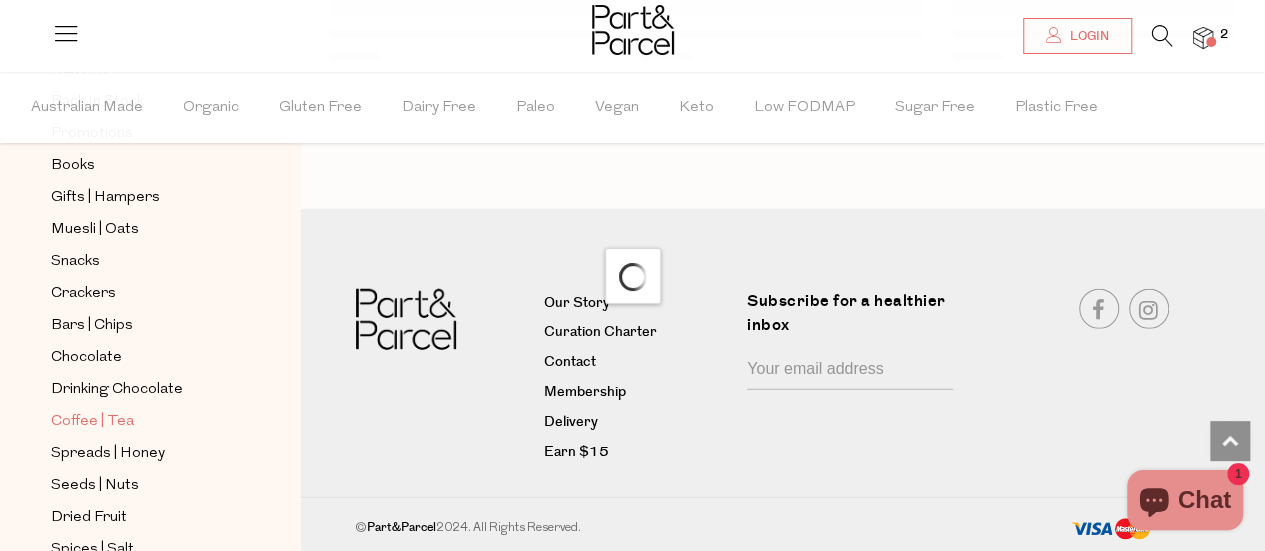scroll, scrollTop: 2584, scrollLeft: 0, axis: vertical 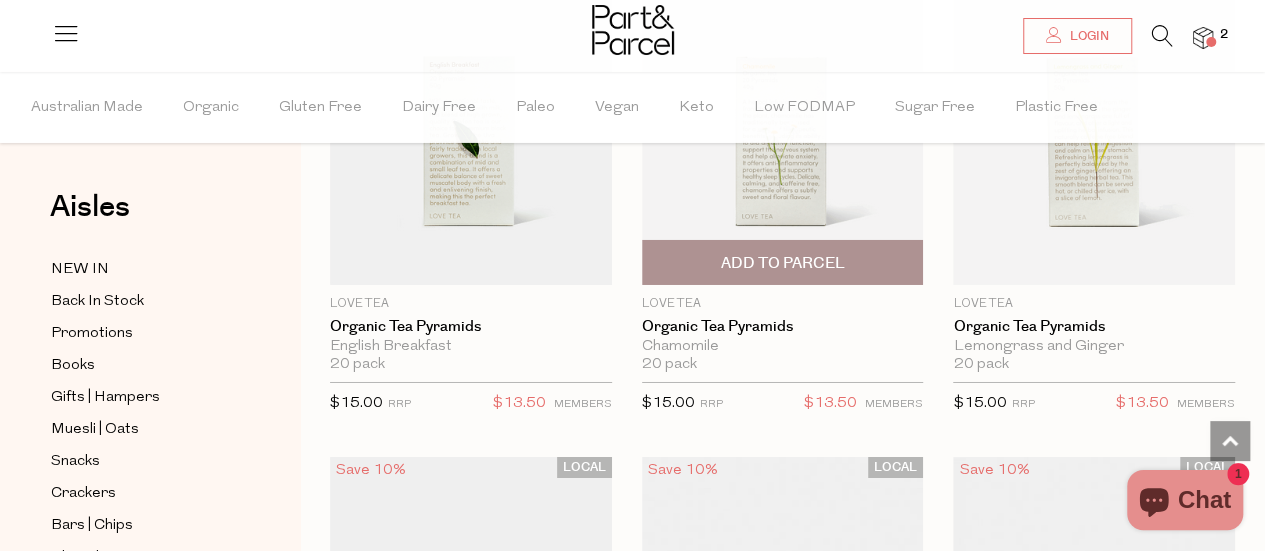 click on "Add To Parcel" at bounding box center [782, 263] 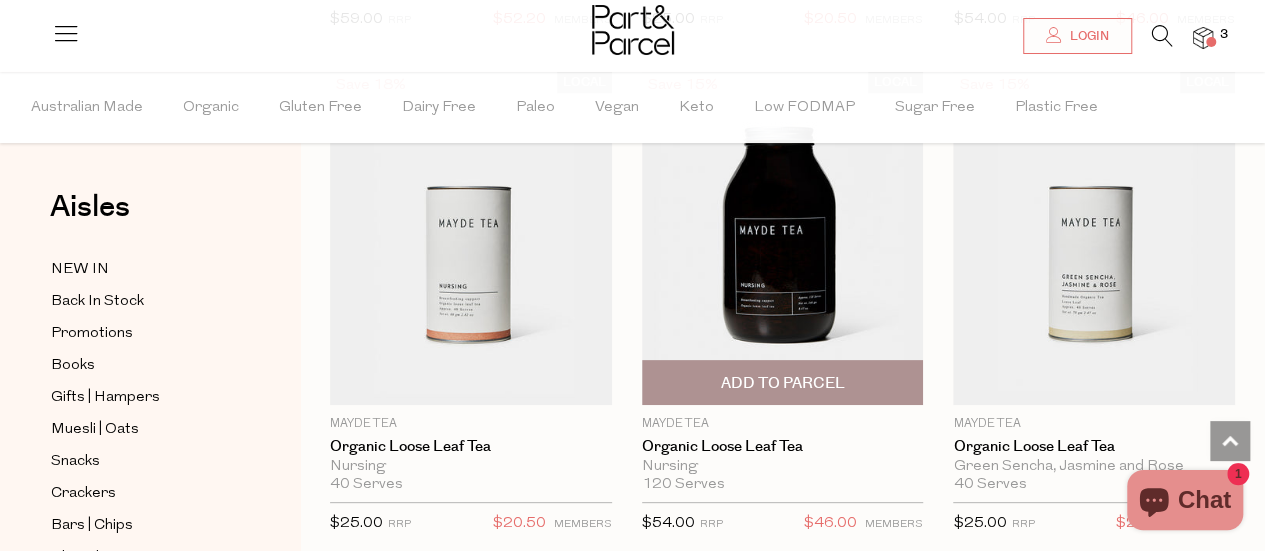 scroll, scrollTop: 7834, scrollLeft: 0, axis: vertical 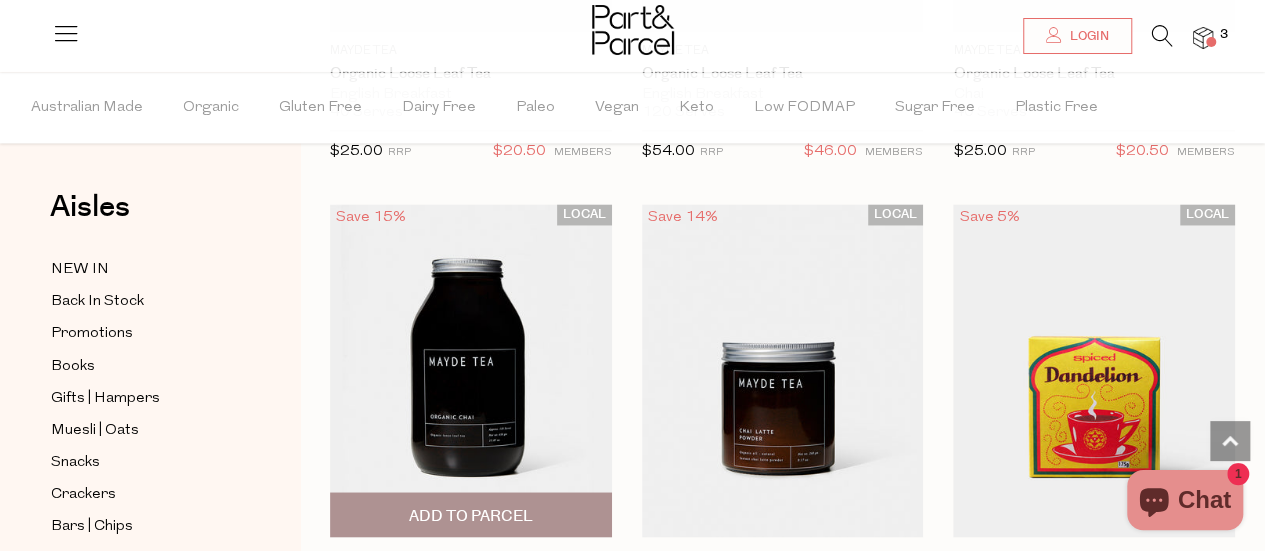 type 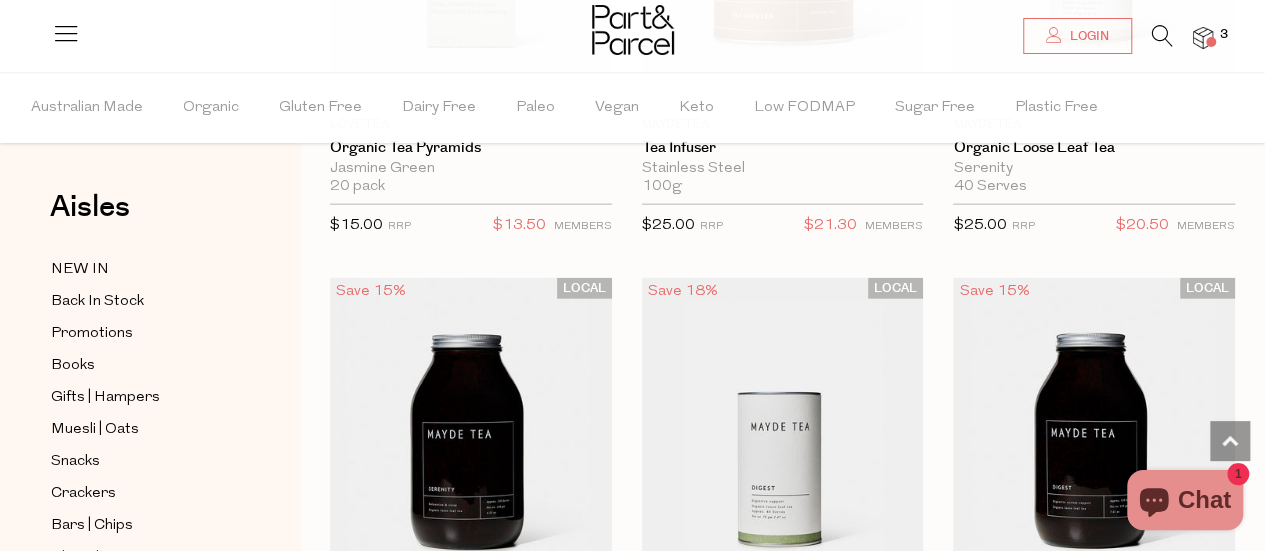 scroll, scrollTop: 6234, scrollLeft: 0, axis: vertical 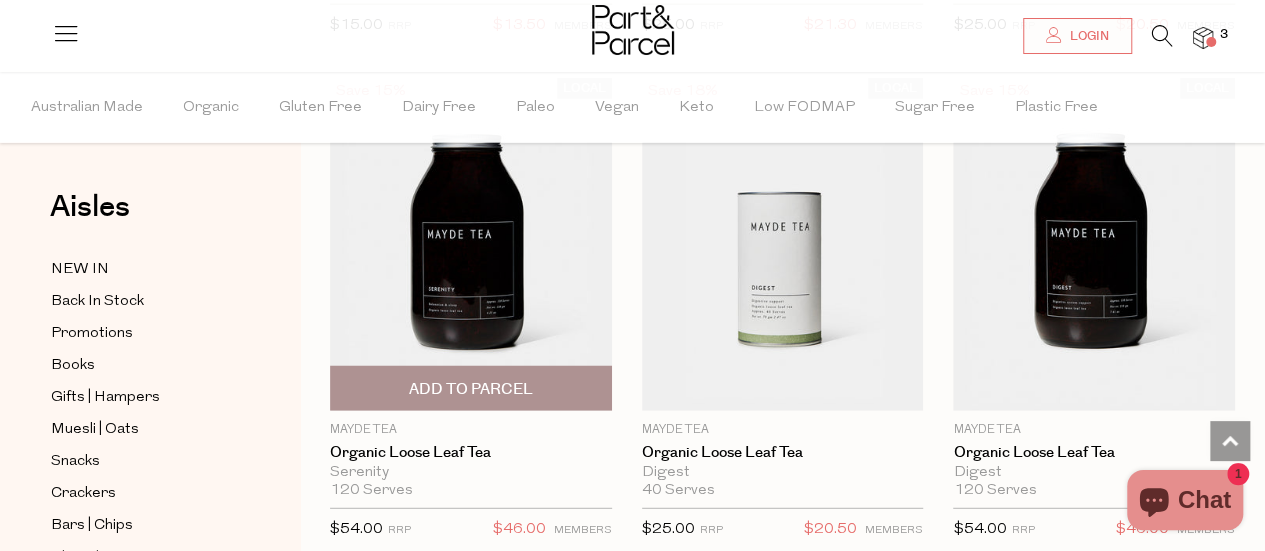 click on "Add To Parcel" at bounding box center (471, 389) 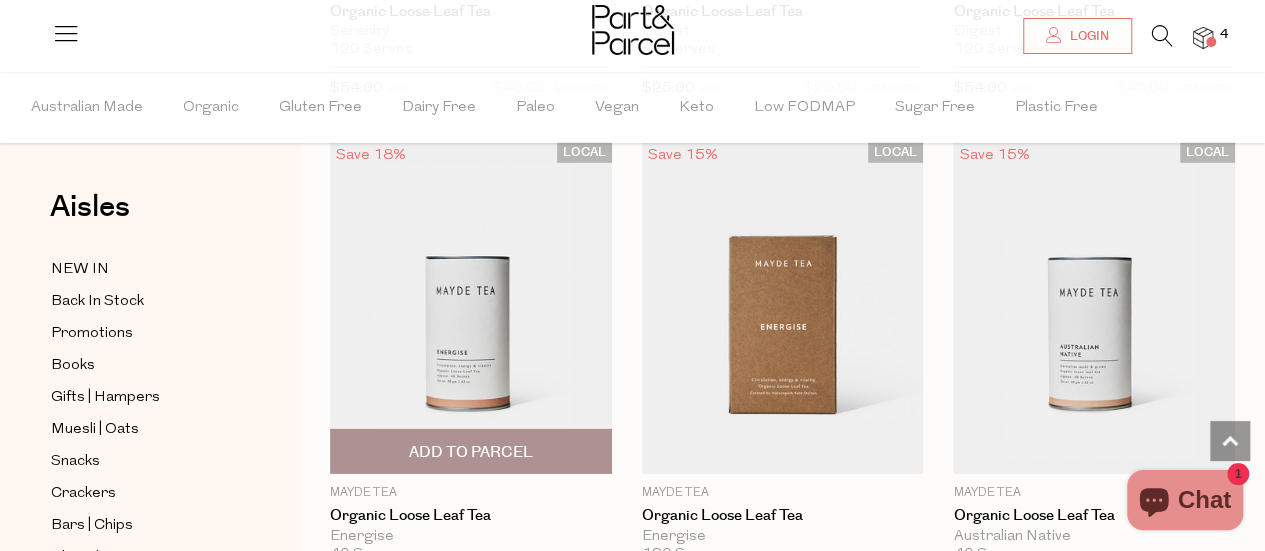 scroll, scrollTop: 6734, scrollLeft: 0, axis: vertical 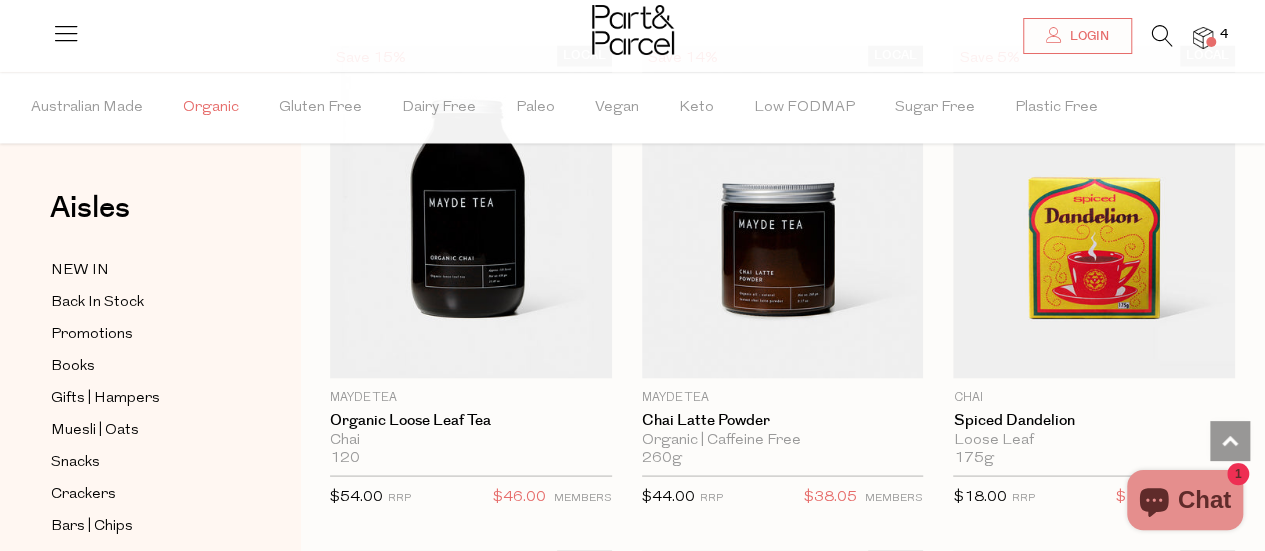 click on "Organic" at bounding box center [211, 108] 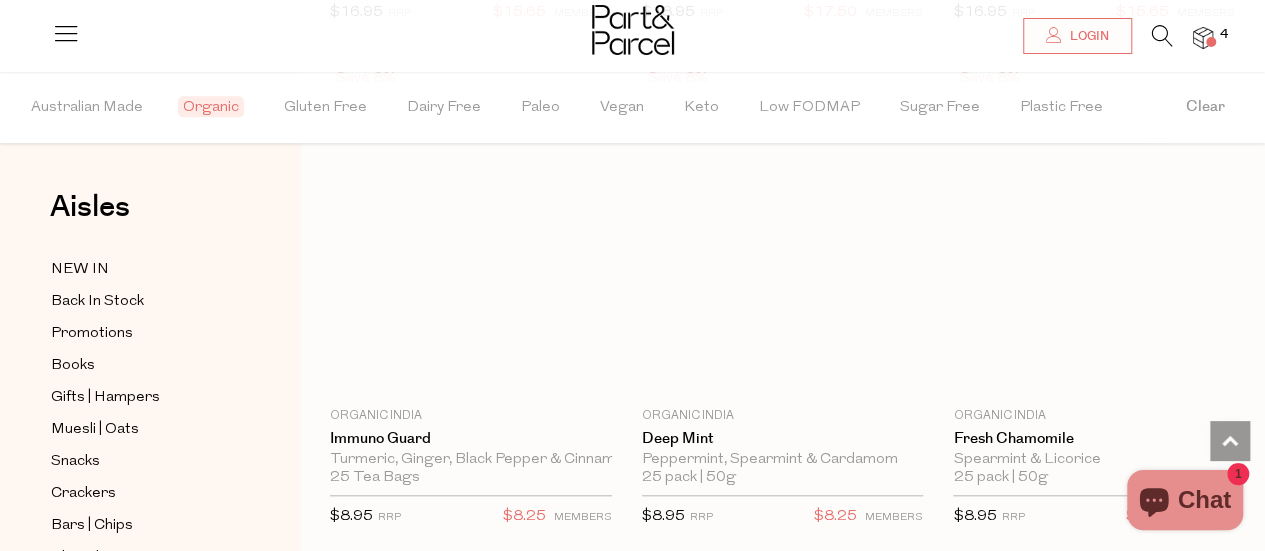 scroll, scrollTop: 0, scrollLeft: 0, axis: both 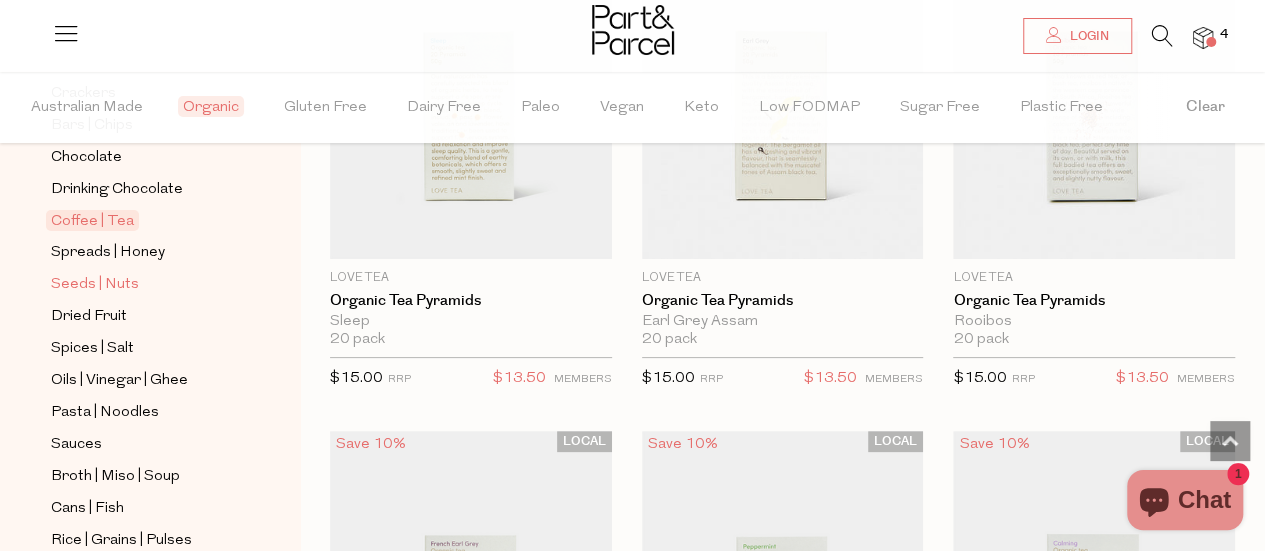 click on "Seeds | Nuts" at bounding box center [95, 285] 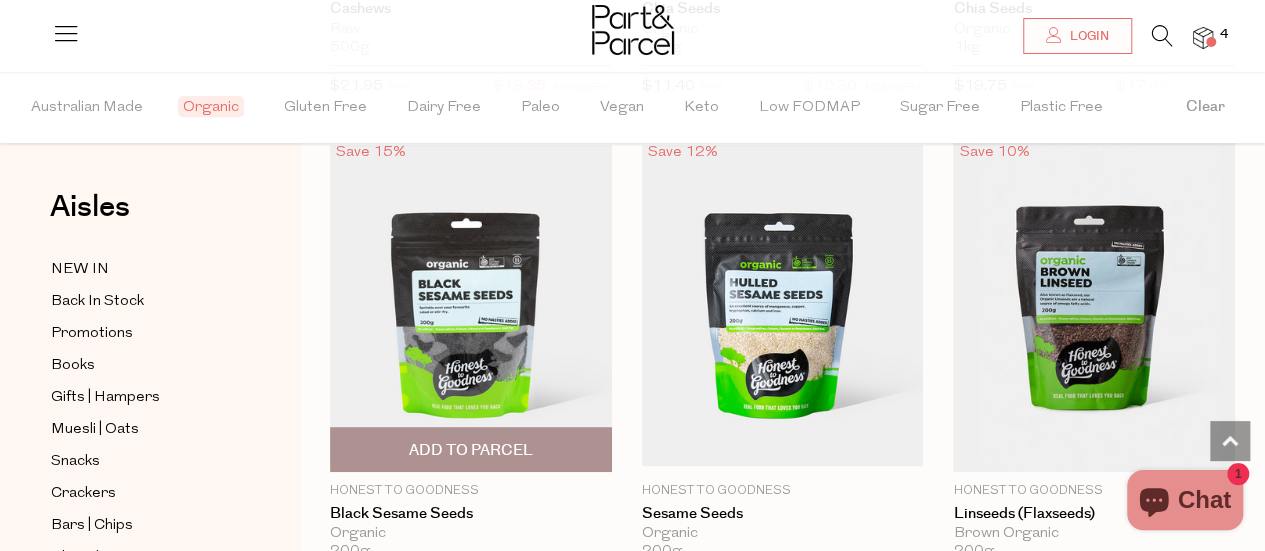 scroll, scrollTop: 4200, scrollLeft: 0, axis: vertical 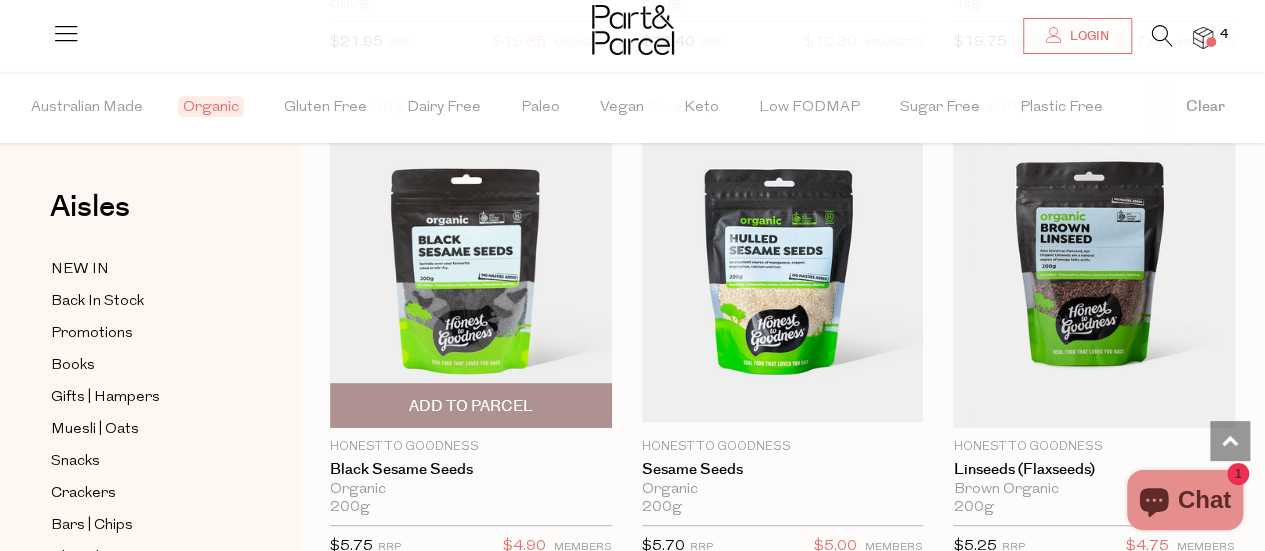 click on "Add To Parcel" at bounding box center (471, 406) 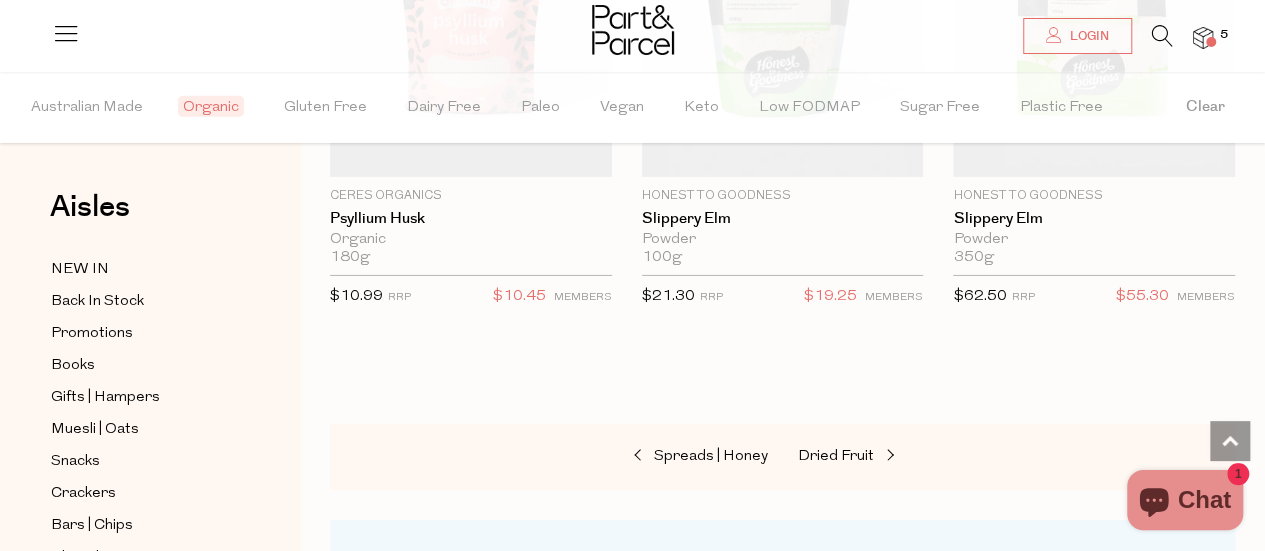 scroll, scrollTop: 7000, scrollLeft: 0, axis: vertical 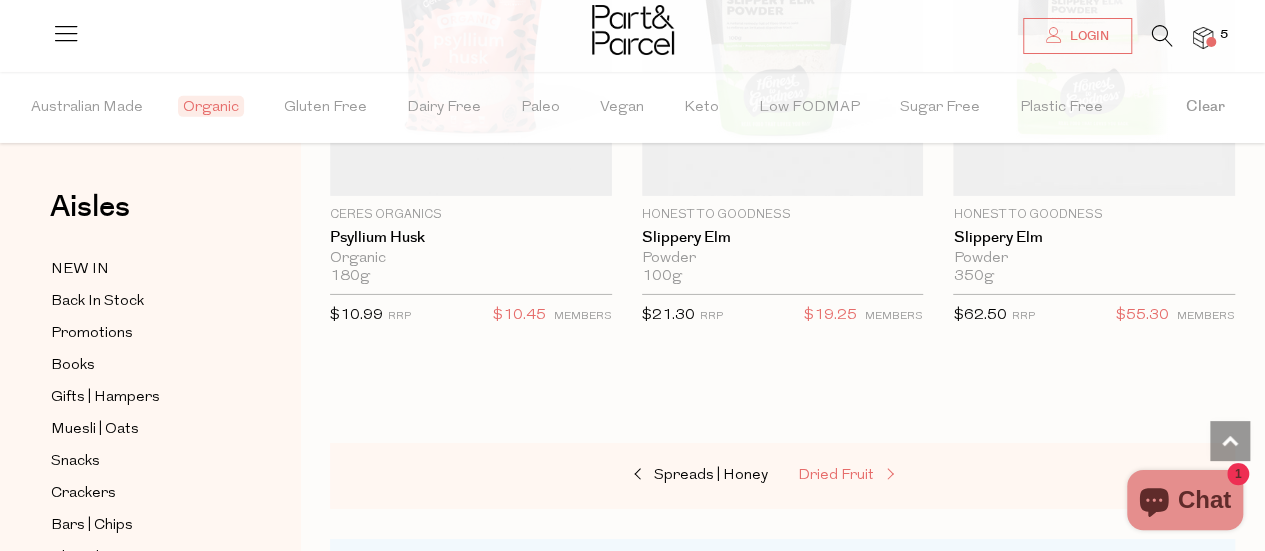 click on "Dried Fruit" at bounding box center [898, 476] 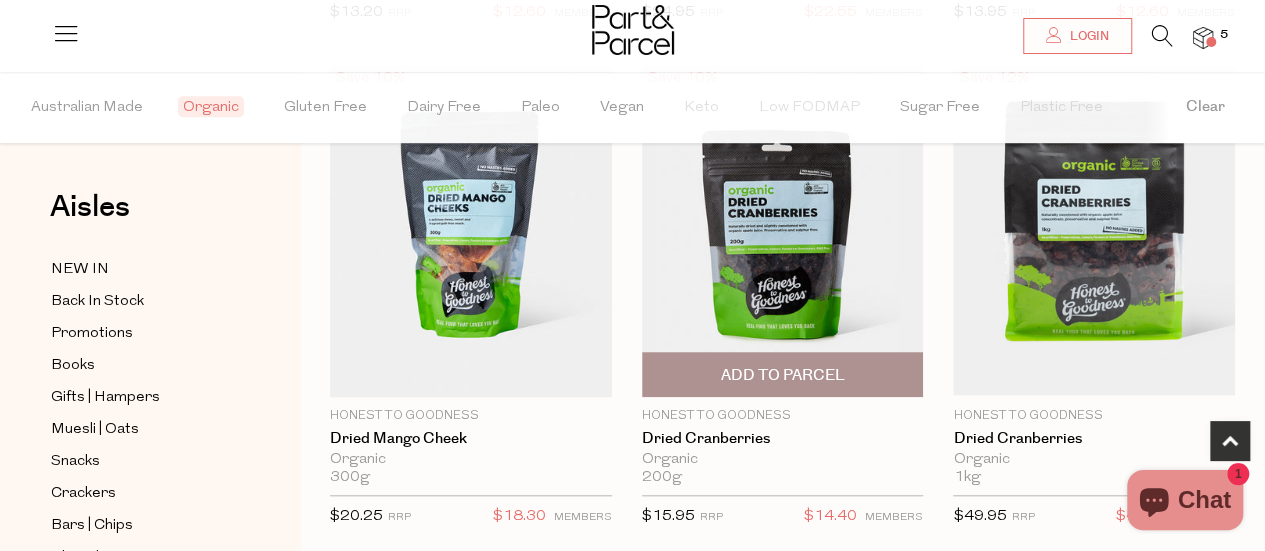 scroll, scrollTop: 800, scrollLeft: 0, axis: vertical 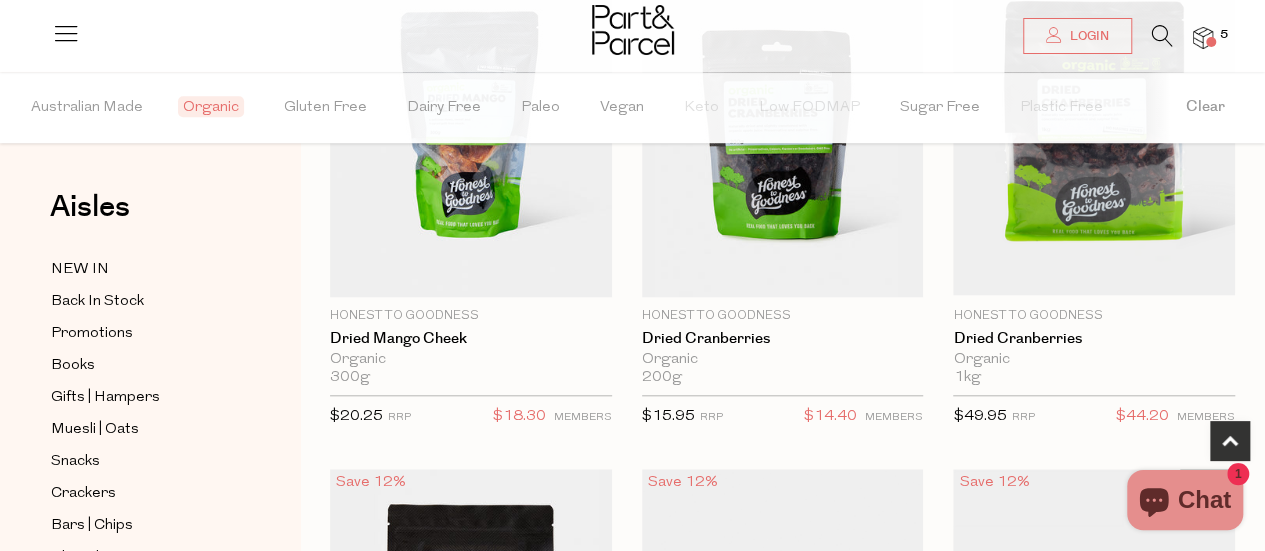 click at bounding box center [632, 32] 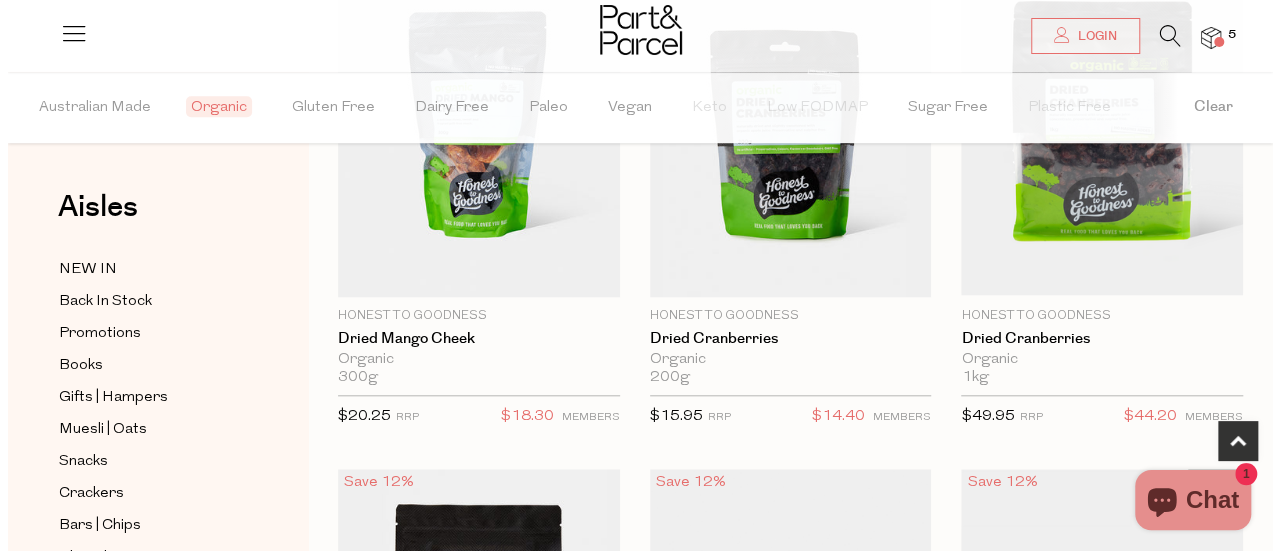 scroll, scrollTop: 806, scrollLeft: 0, axis: vertical 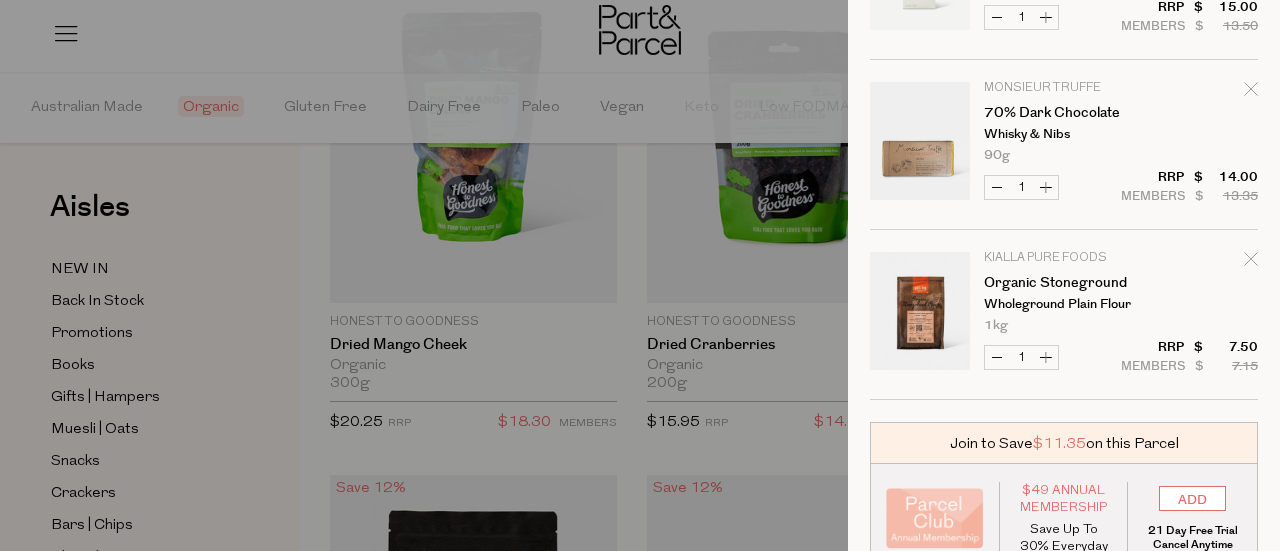 click 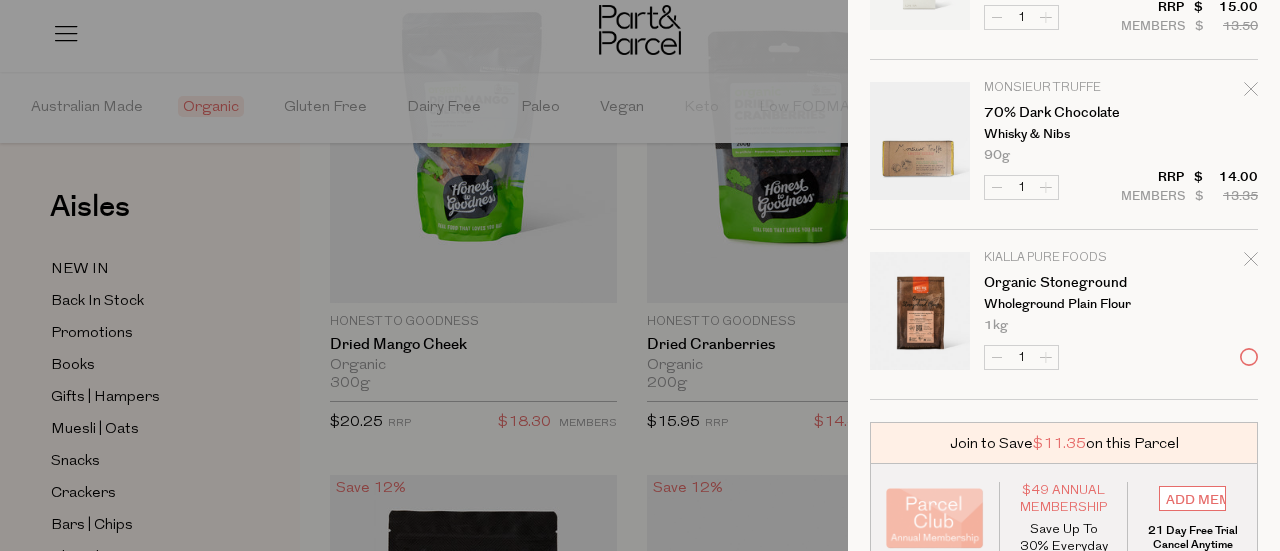 scroll, scrollTop: 0, scrollLeft: 0, axis: both 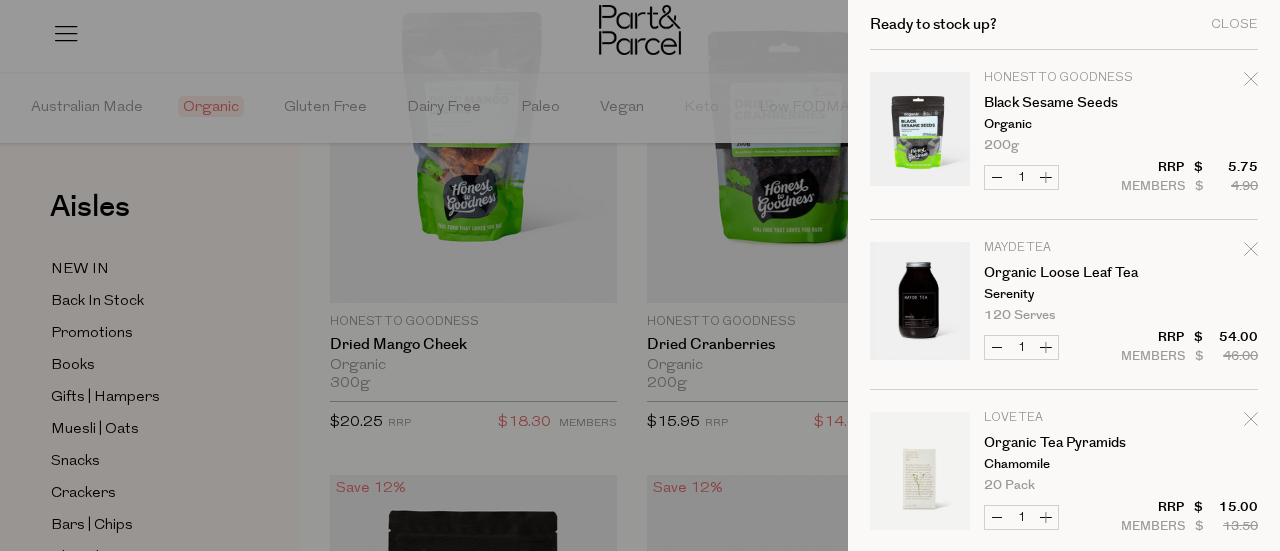 click at bounding box center (640, 275) 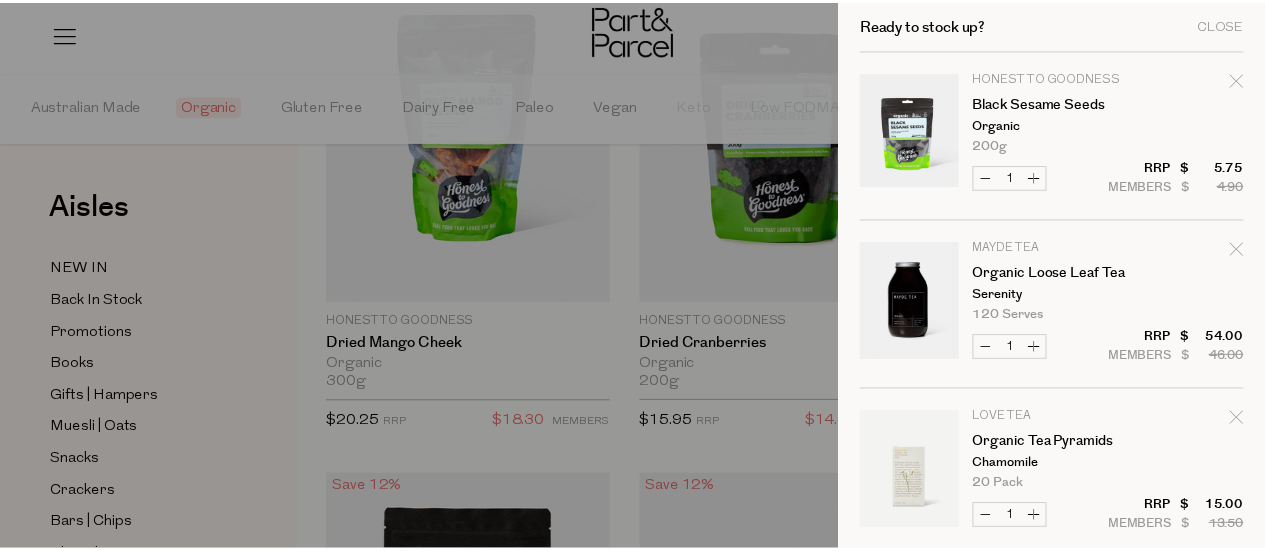 scroll, scrollTop: 800, scrollLeft: 0, axis: vertical 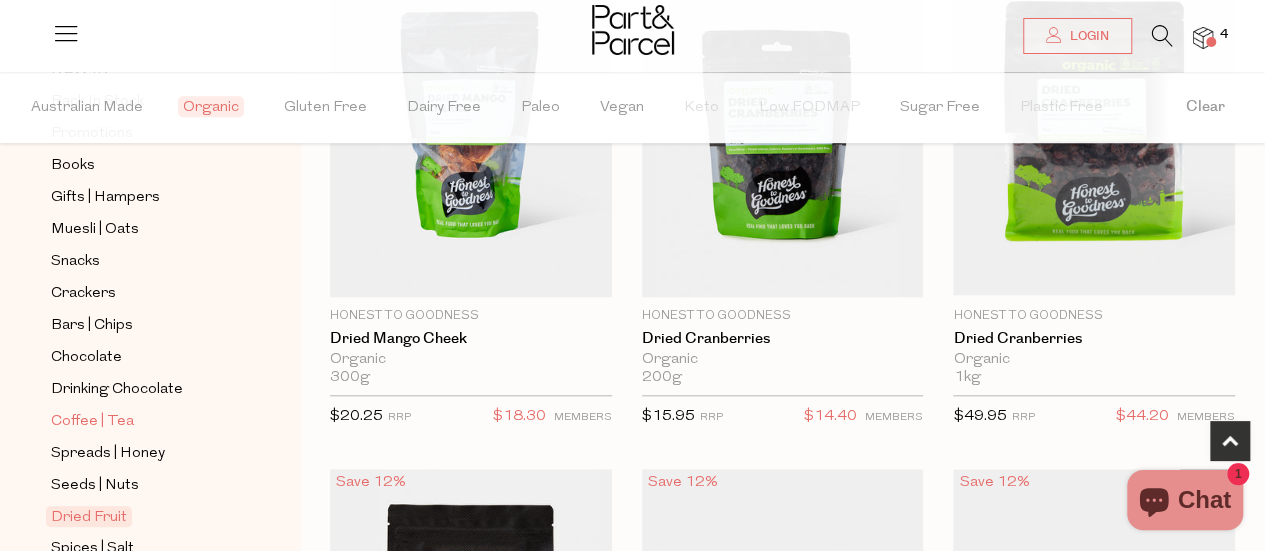 click on "Coffee | Tea" at bounding box center [142, 421] 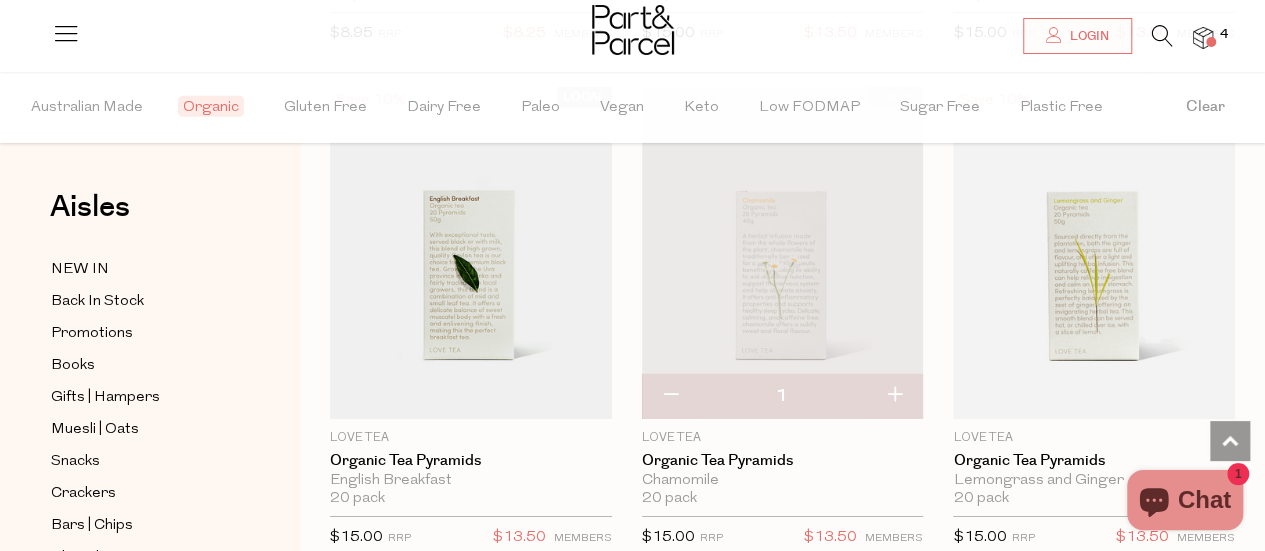 scroll, scrollTop: 3300, scrollLeft: 0, axis: vertical 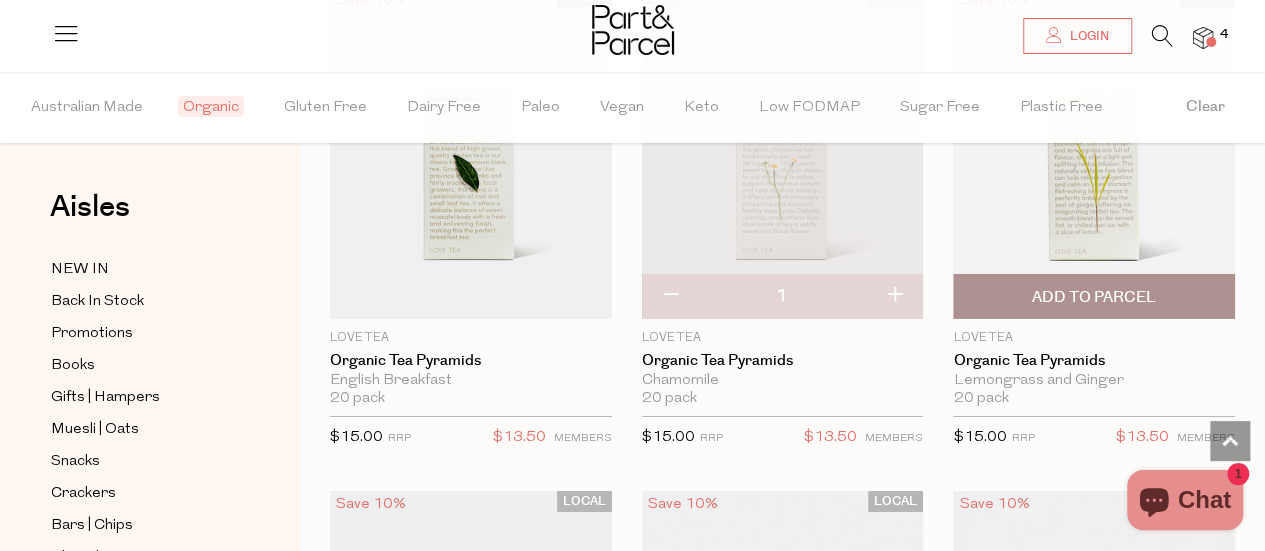 click on "Add To Parcel" at bounding box center [1094, 297] 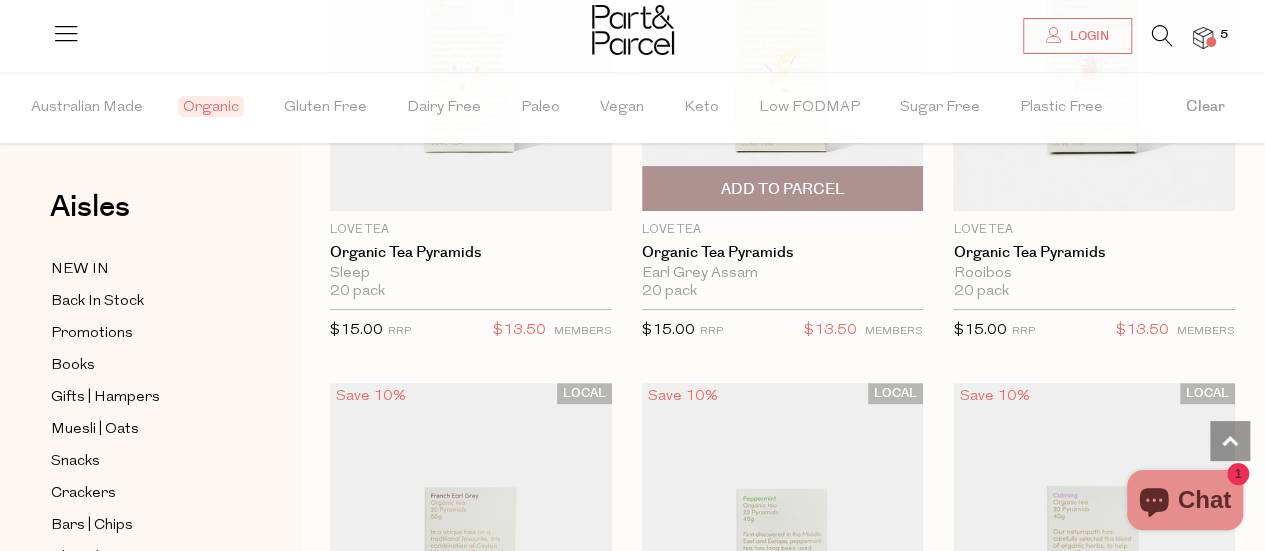 scroll, scrollTop: 3800, scrollLeft: 0, axis: vertical 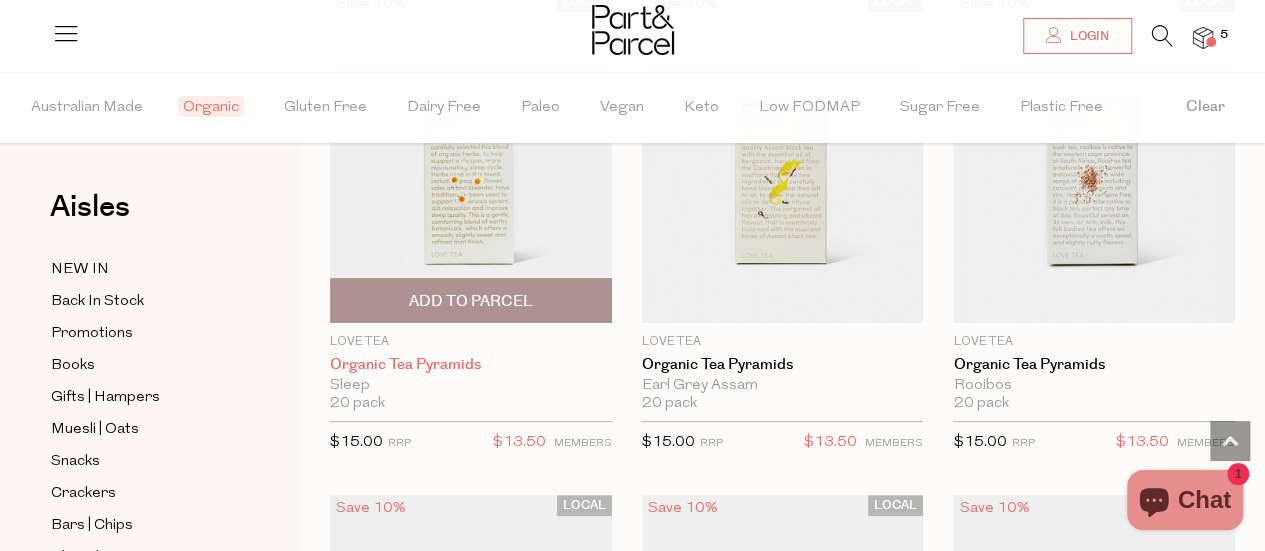 click on "Organic Tea Pyramids" at bounding box center (471, 365) 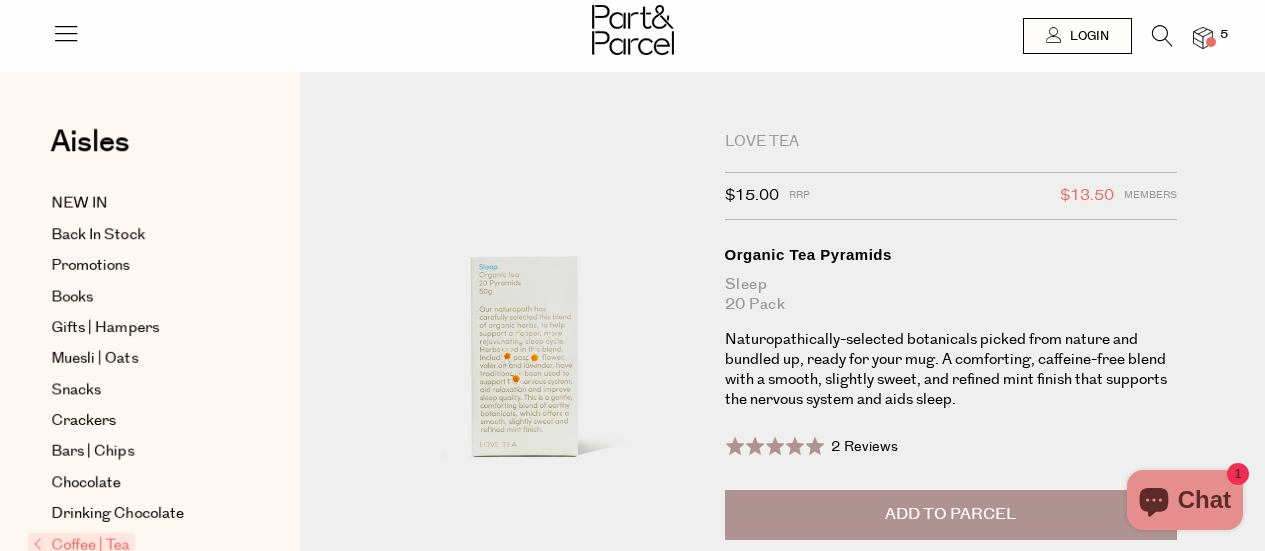 scroll, scrollTop: 0, scrollLeft: 0, axis: both 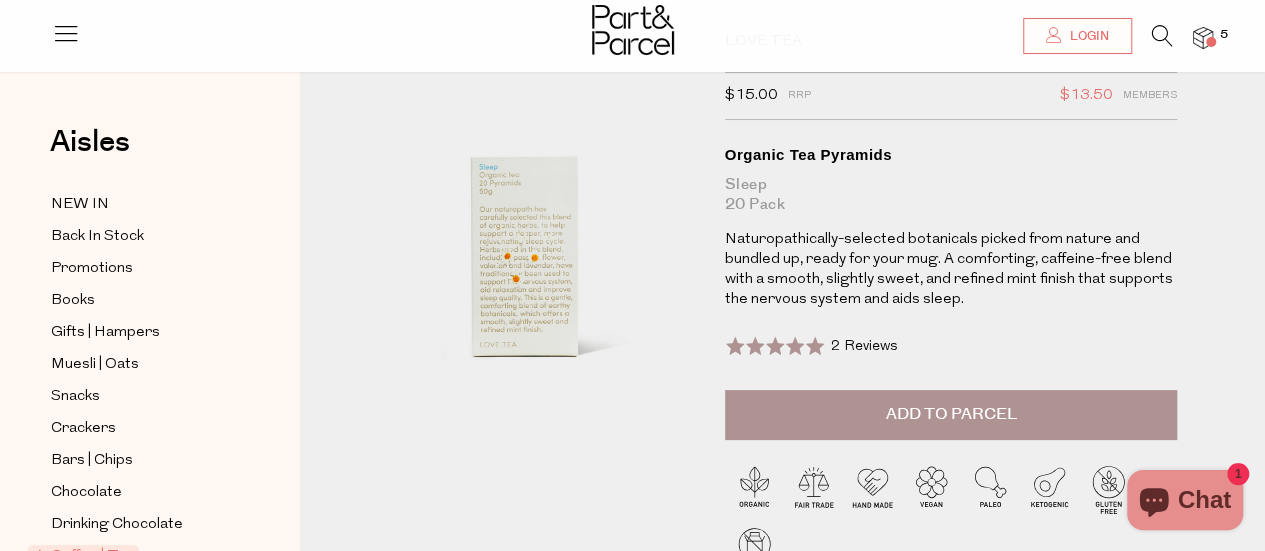 click on "Add to Parcel" at bounding box center [951, 415] 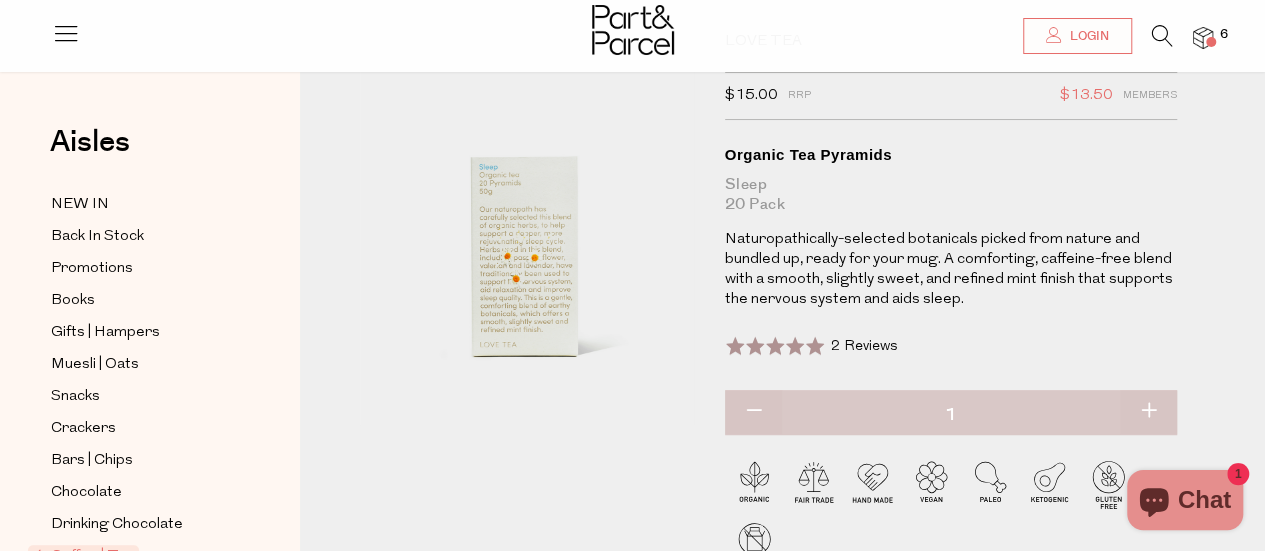 click at bounding box center (1211, 42) 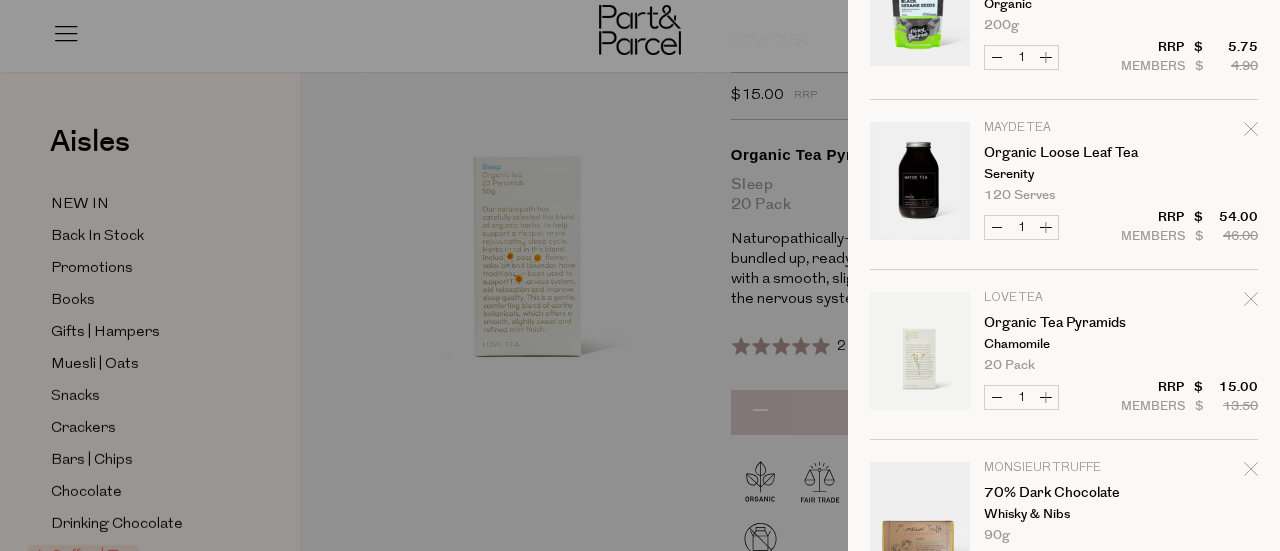 scroll, scrollTop: 500, scrollLeft: 0, axis: vertical 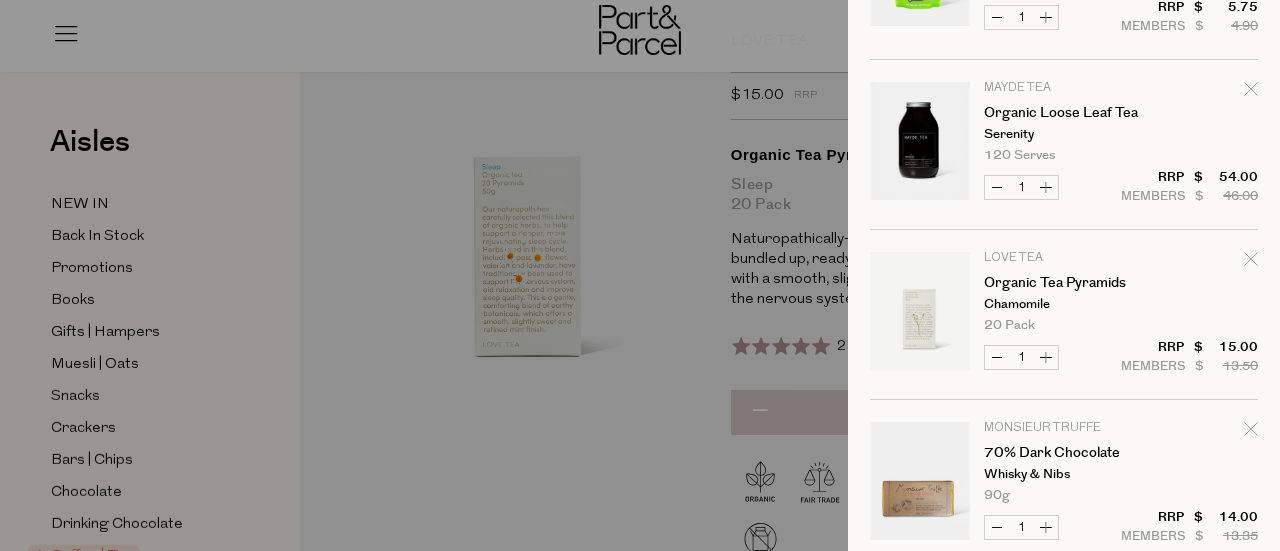 click 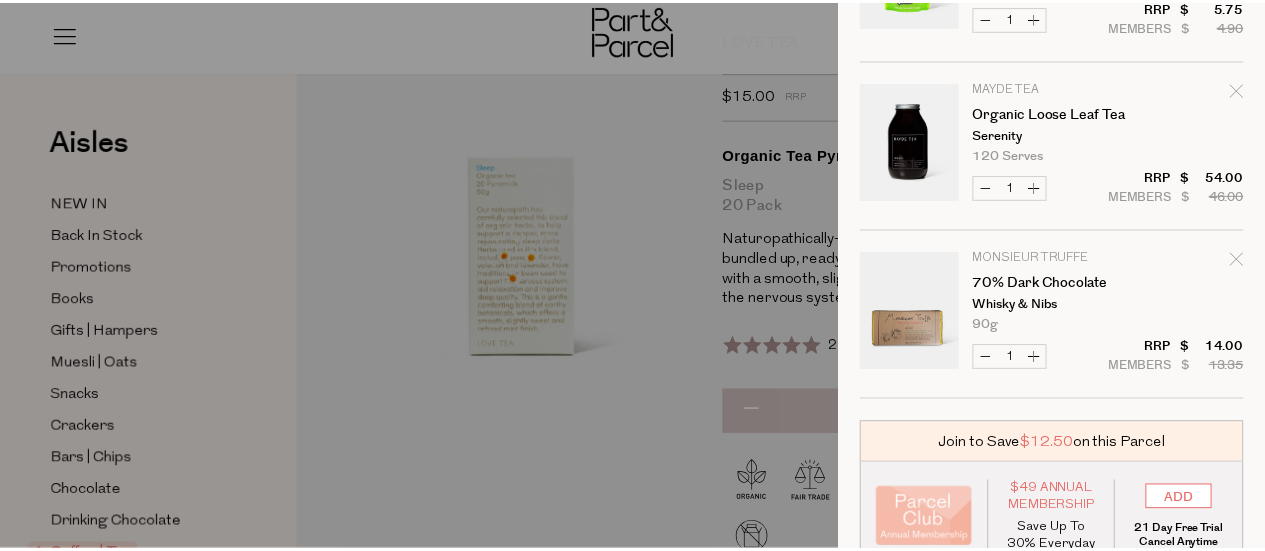 scroll, scrollTop: 0, scrollLeft: 0, axis: both 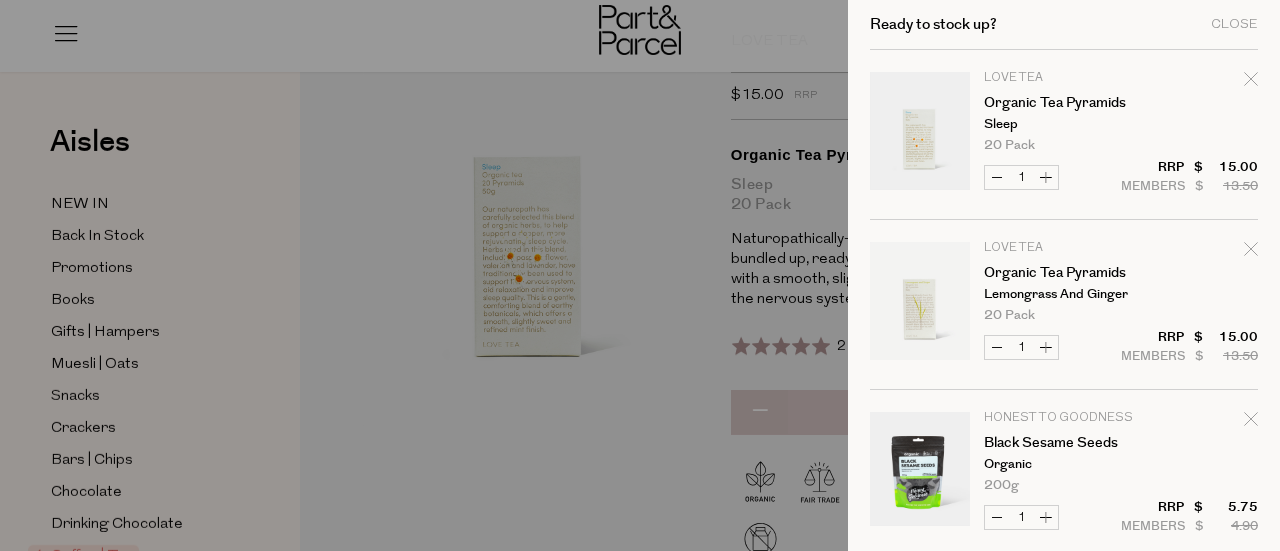 click at bounding box center (640, 275) 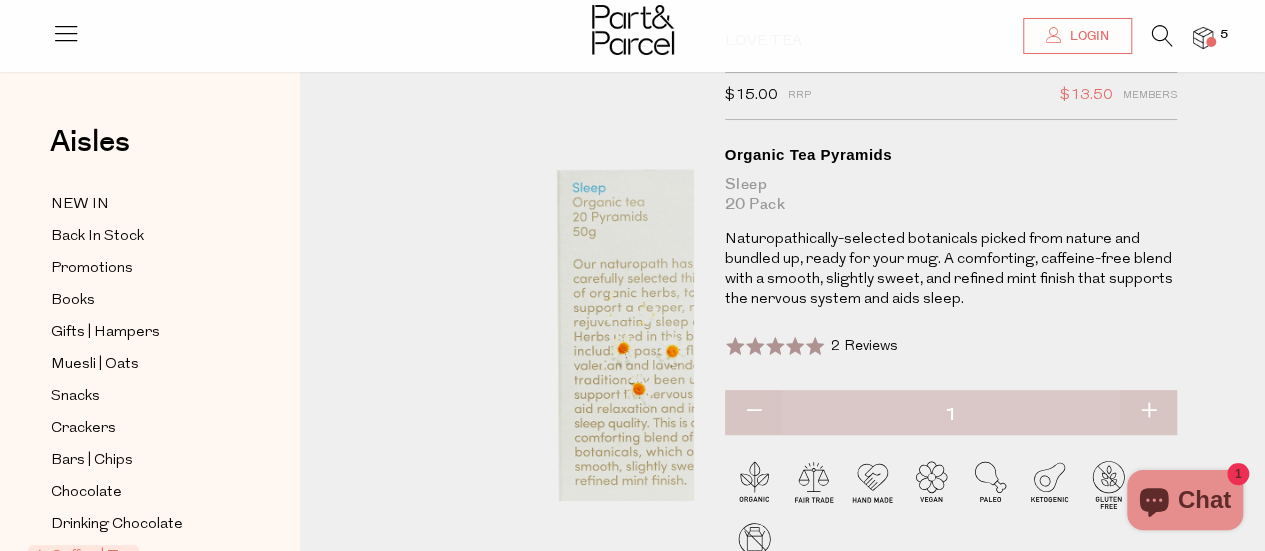 scroll, scrollTop: 0, scrollLeft: 0, axis: both 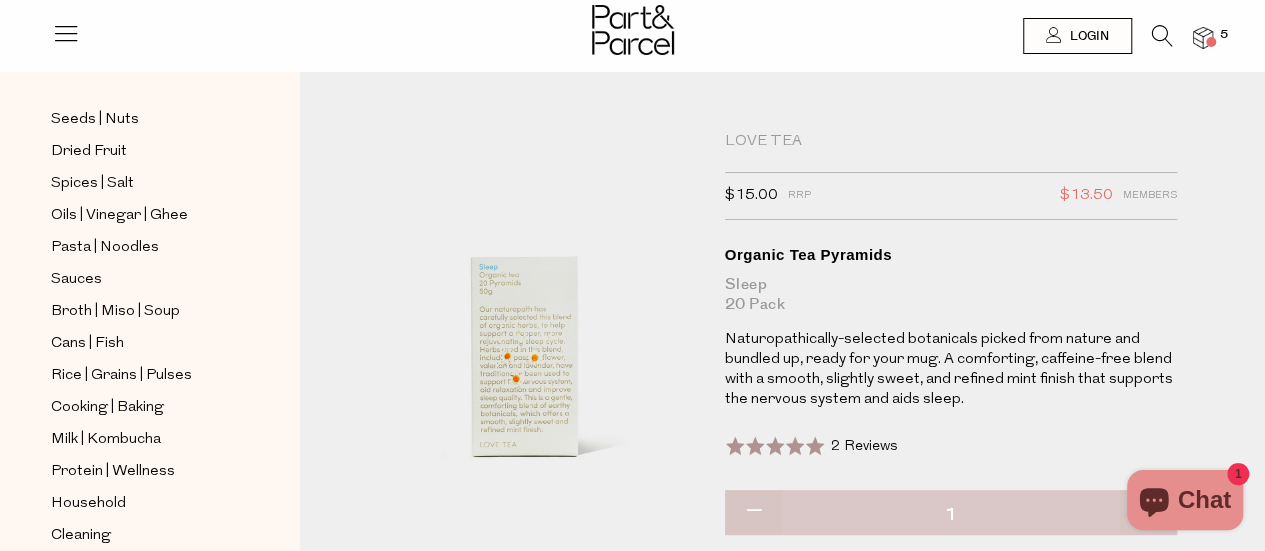 click at bounding box center (633, 30) 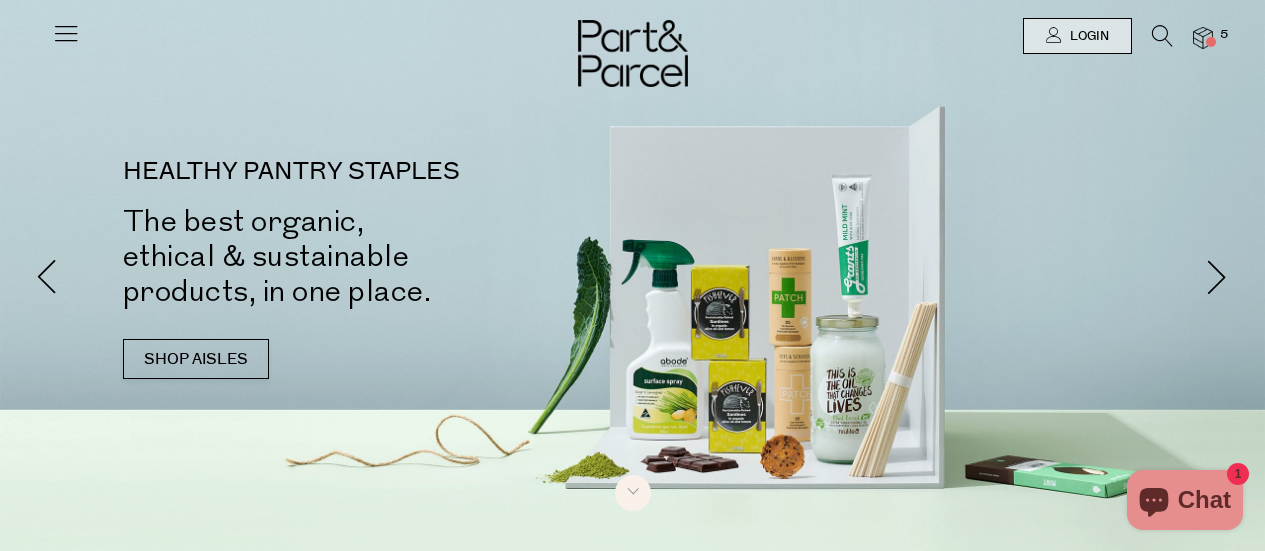 scroll, scrollTop: 0, scrollLeft: 0, axis: both 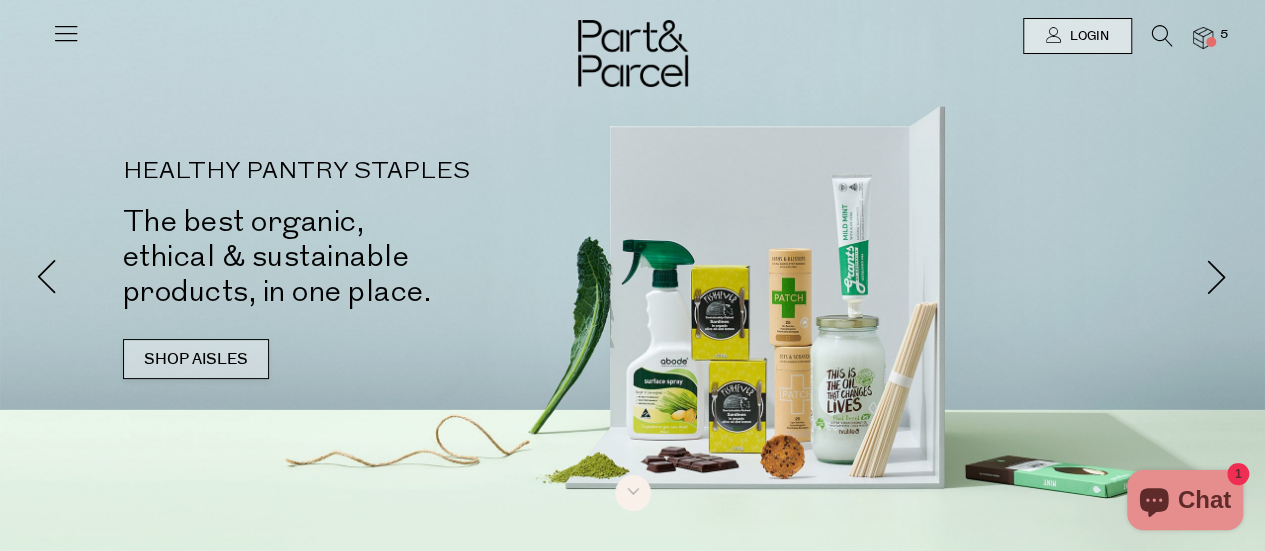 click on "SHOP AISLES" at bounding box center [196, 359] 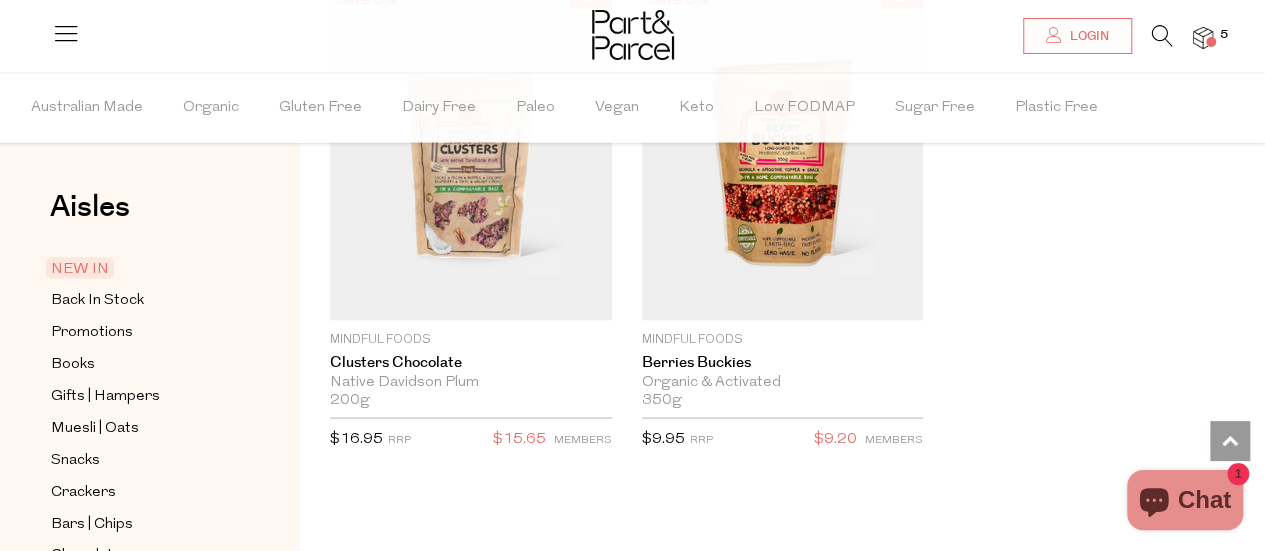 scroll, scrollTop: 5642, scrollLeft: 0, axis: vertical 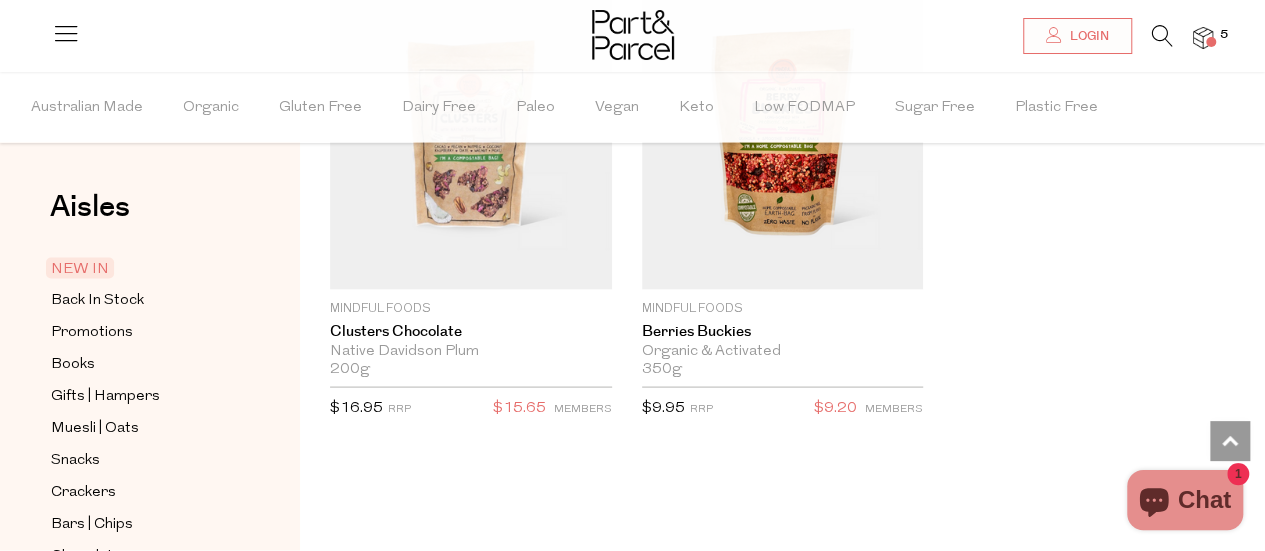 click on "5" at bounding box center [1193, 38] 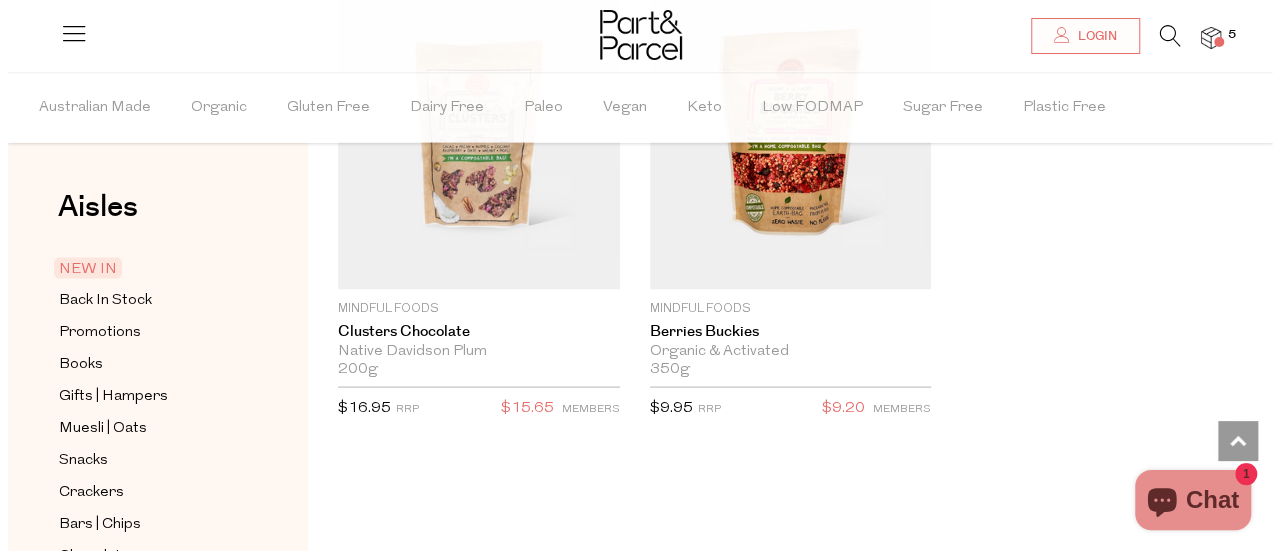 scroll, scrollTop: 5691, scrollLeft: 0, axis: vertical 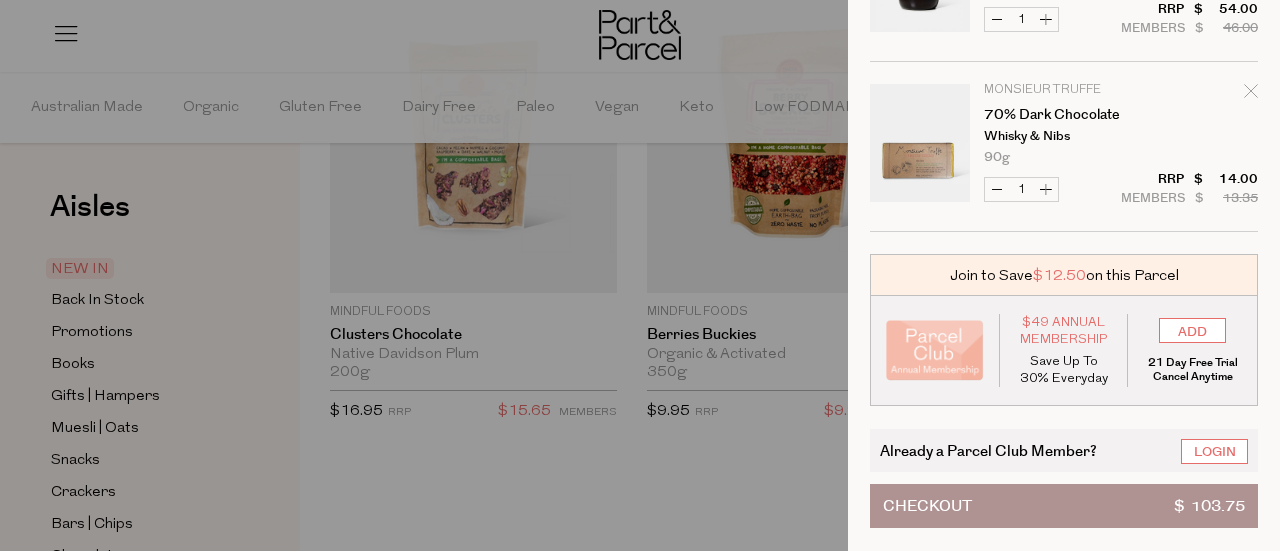 click on "Already a Parcel Club Member?" at bounding box center [988, 450] 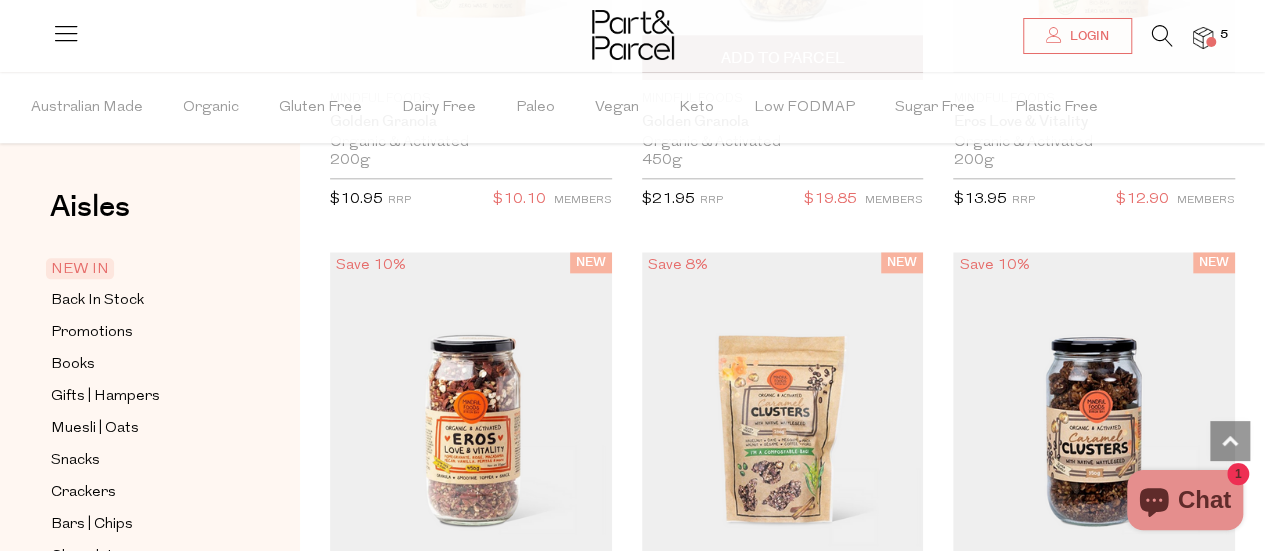 scroll, scrollTop: 4442, scrollLeft: 0, axis: vertical 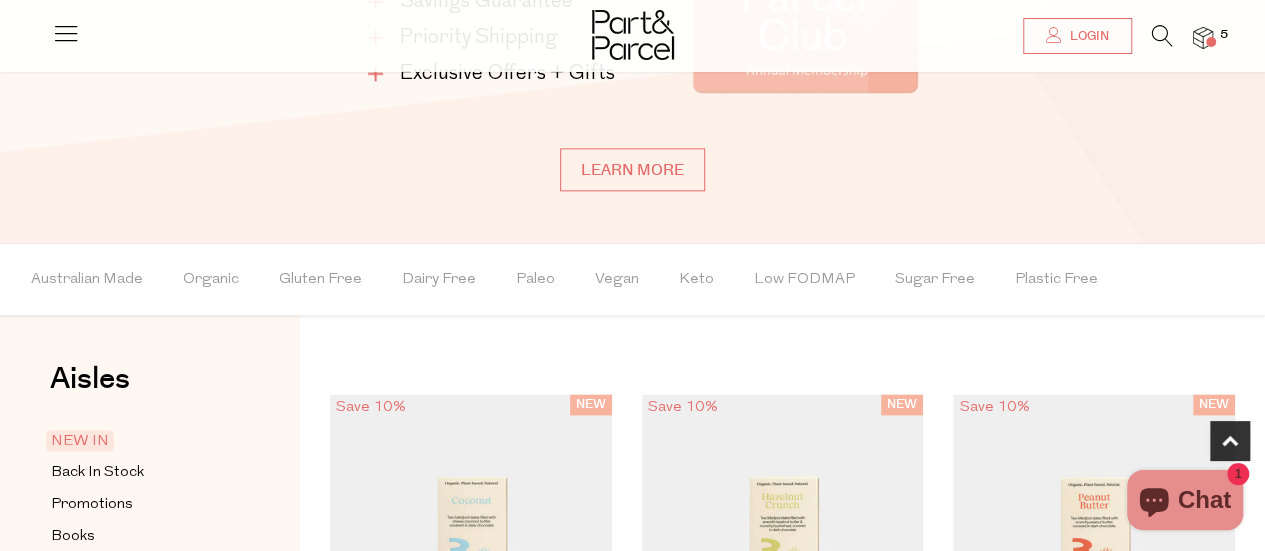 click on "Save $541  on just 8 items per year
Up to 30% Off RRP
Savings Guarantee
Priority Shipping
Exclusive Offers + Gifts
Learn more" at bounding box center (632, 19) 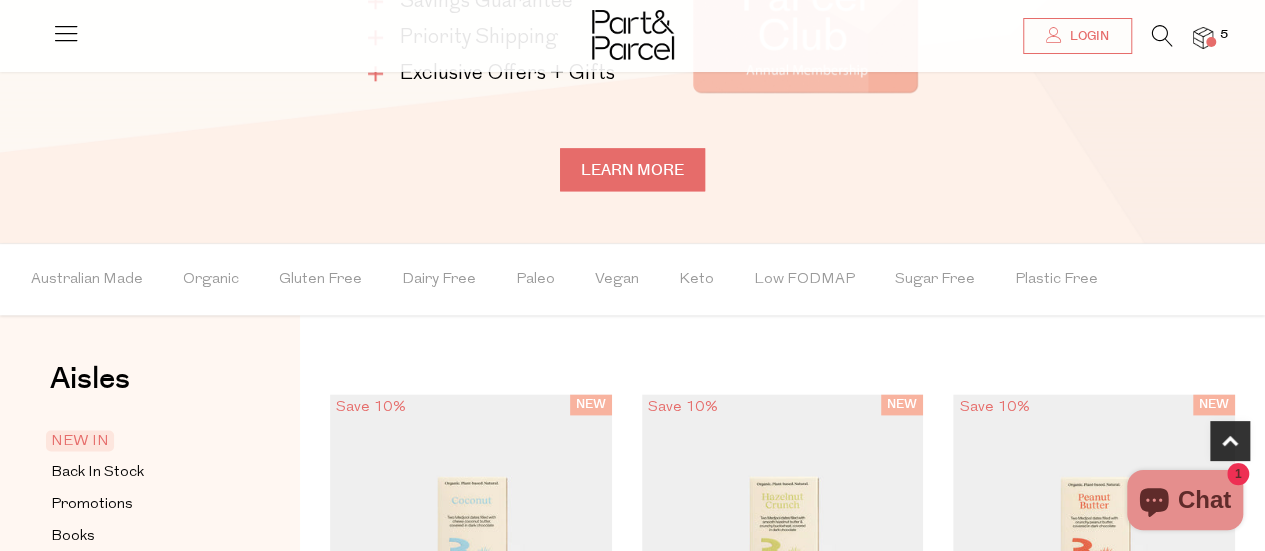 click on "Learn more" at bounding box center [632, 169] 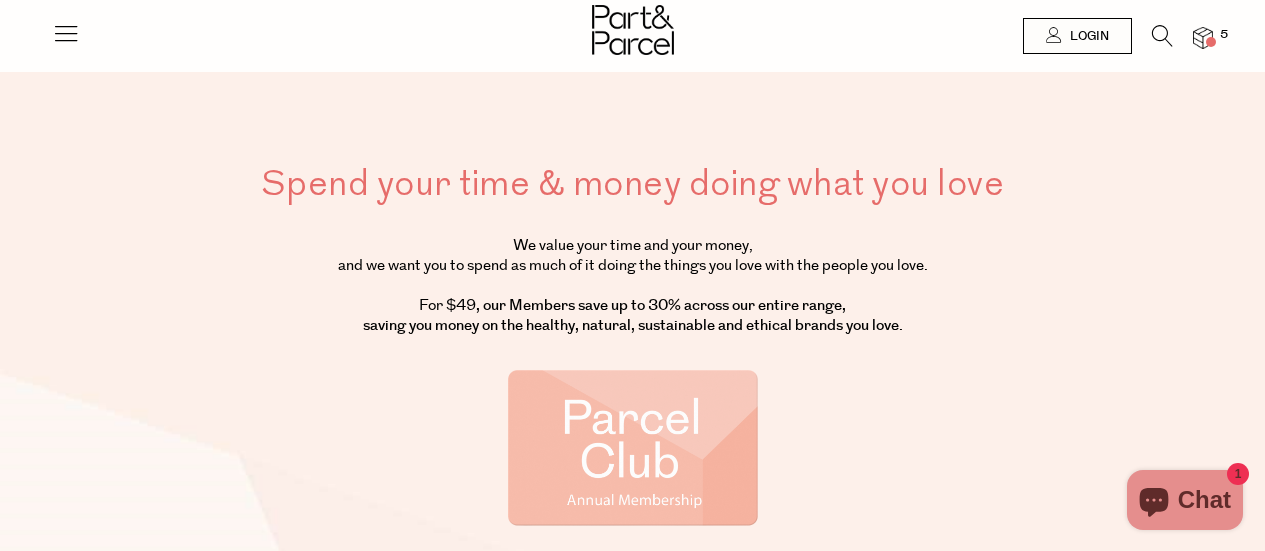scroll, scrollTop: 0, scrollLeft: 0, axis: both 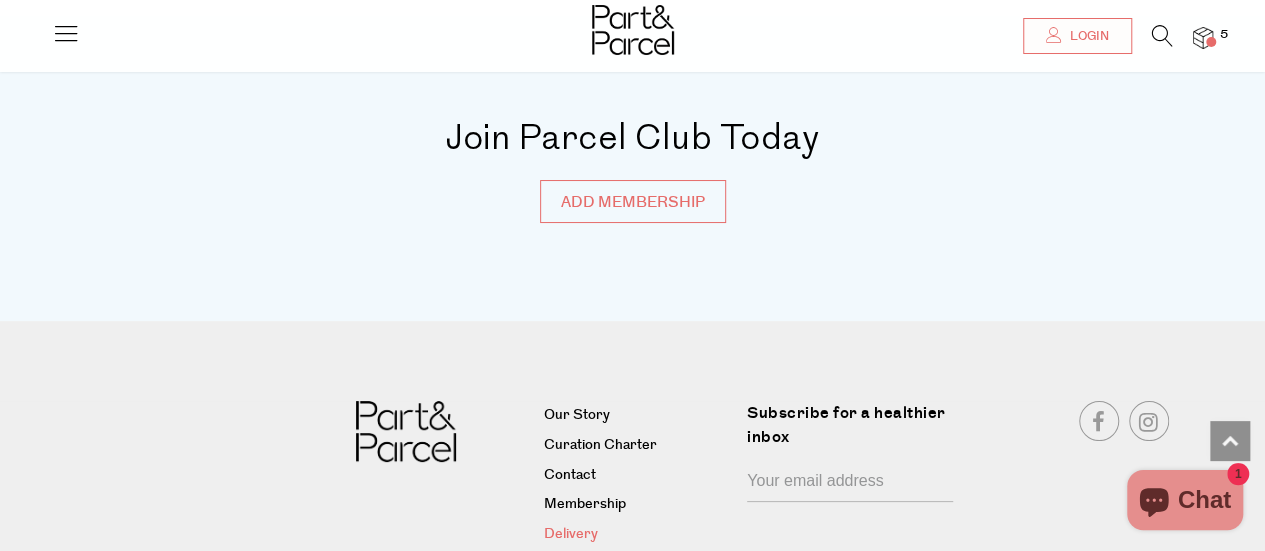 click on "Delivery" at bounding box center (638, 535) 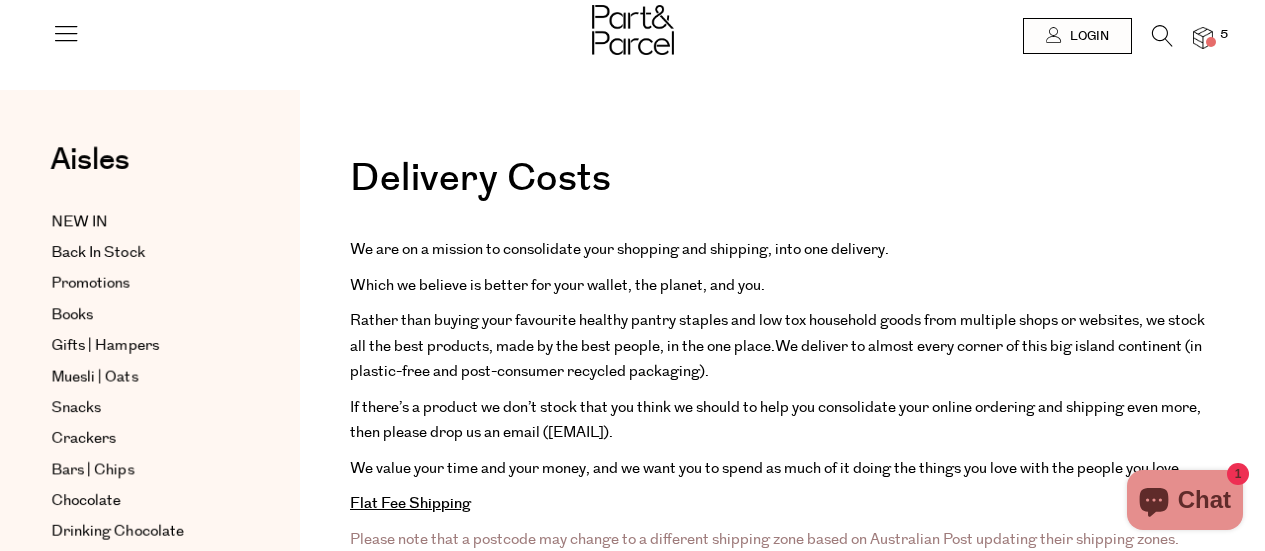 scroll, scrollTop: 0, scrollLeft: 0, axis: both 